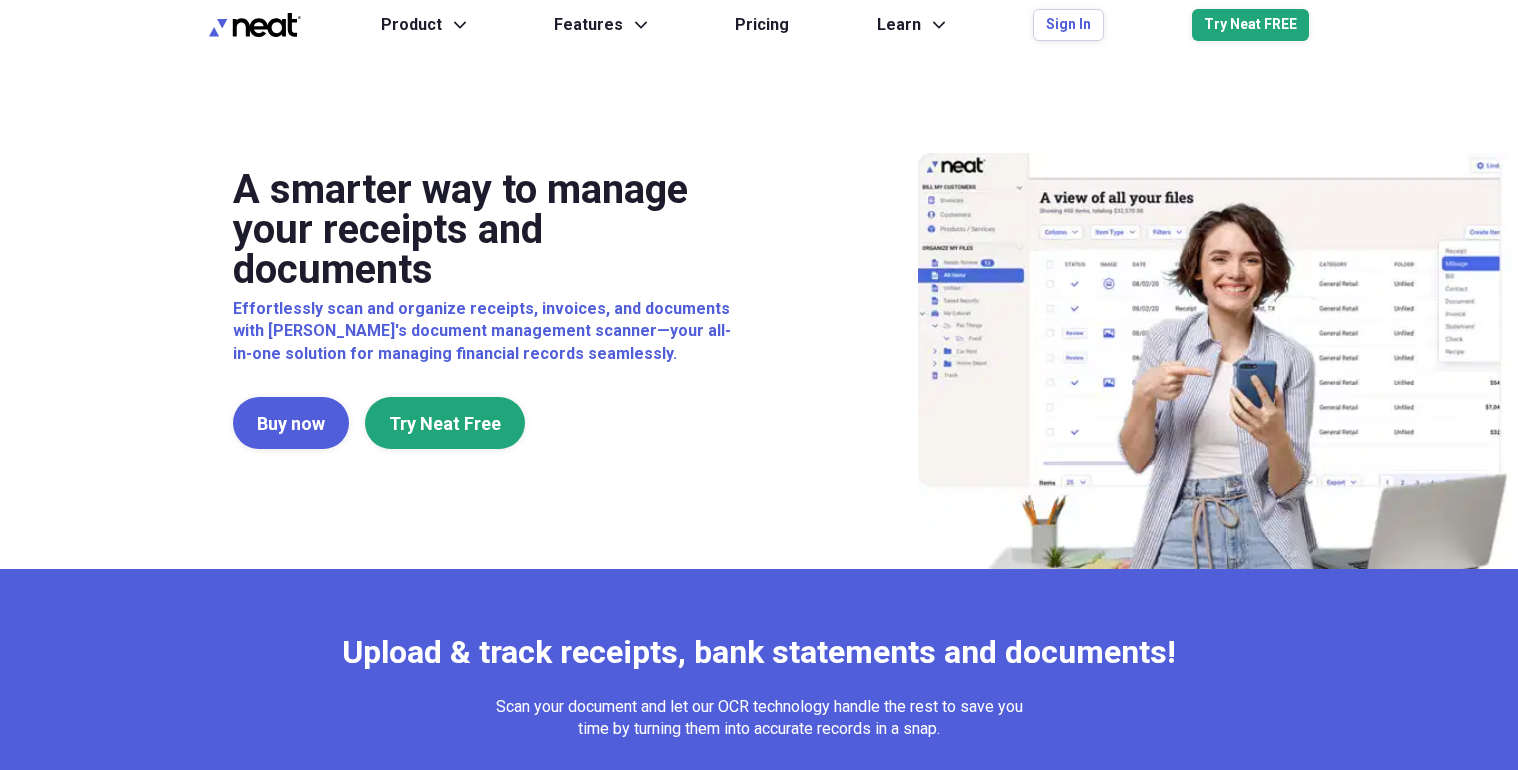 scroll, scrollTop: 0, scrollLeft: 0, axis: both 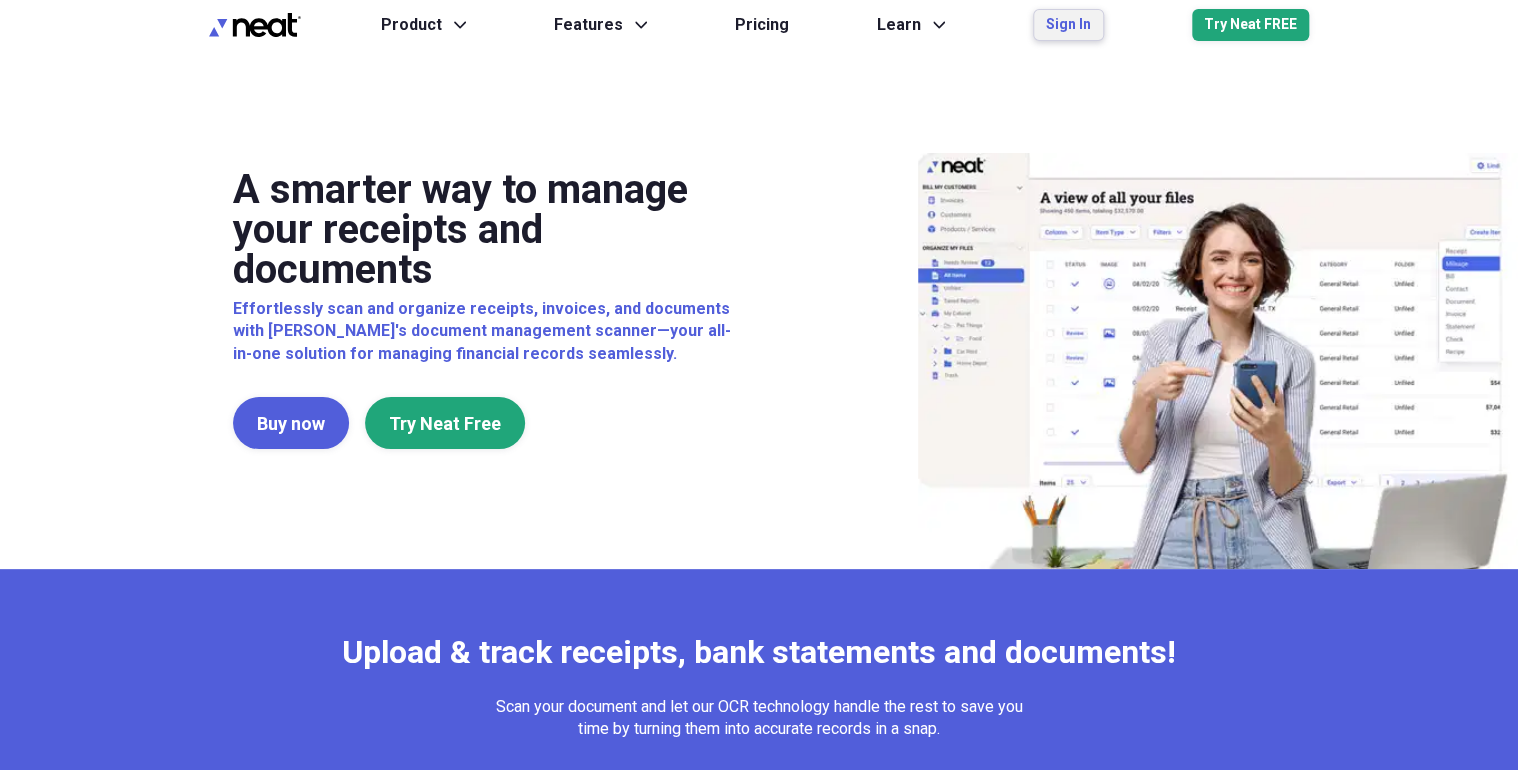 click on "Sign In" at bounding box center (1068, 25) 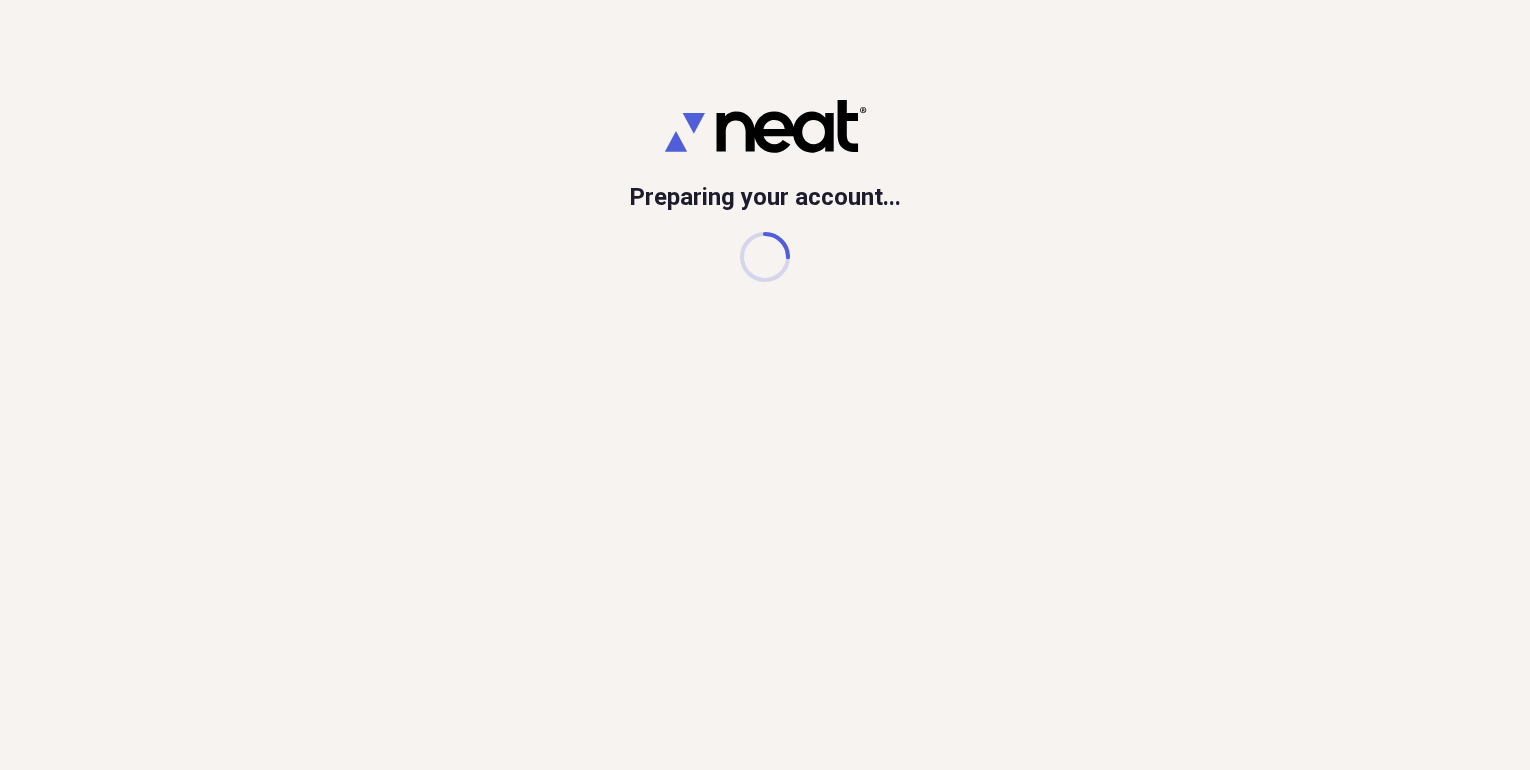 scroll, scrollTop: 0, scrollLeft: 0, axis: both 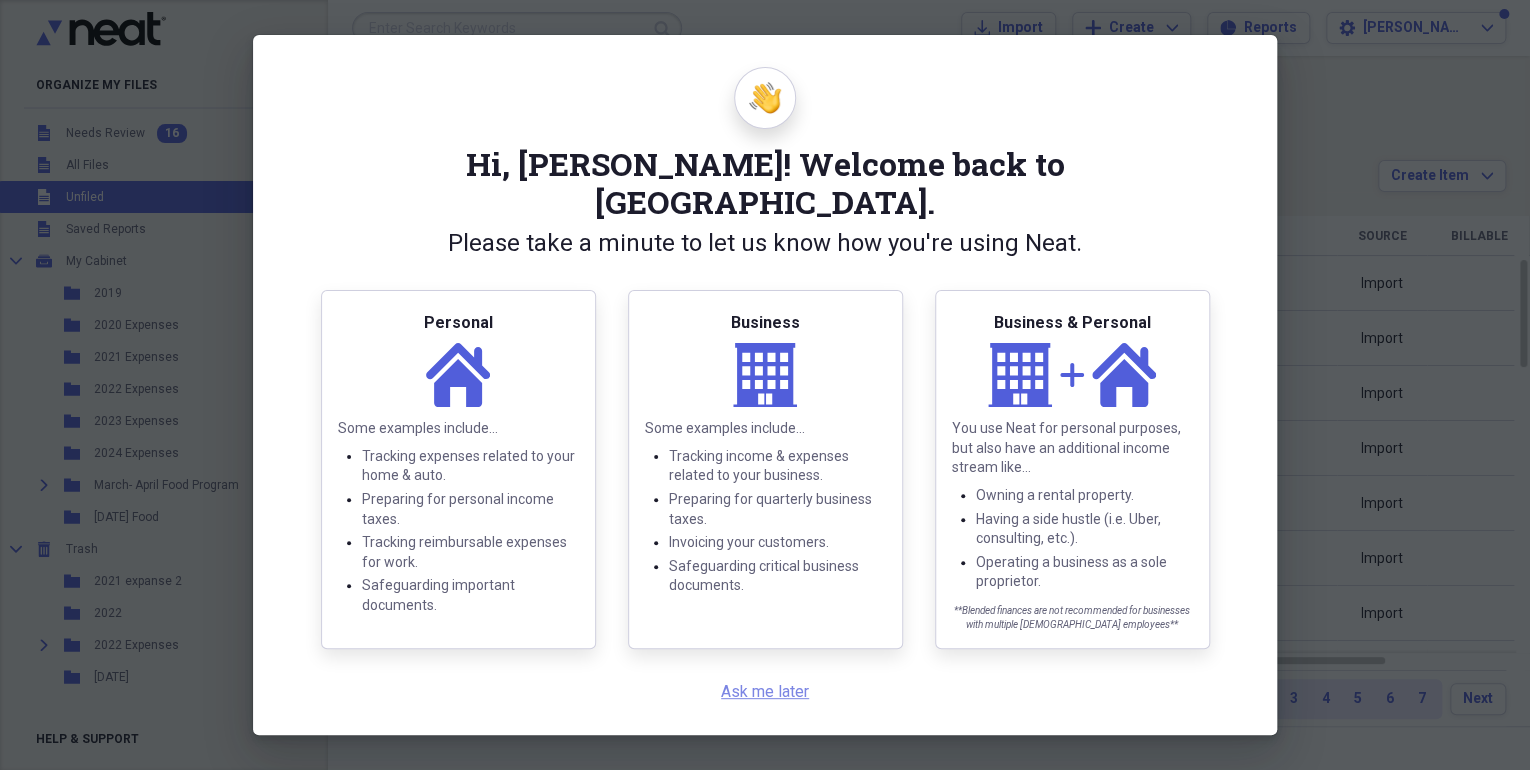 click on "Ask me later" at bounding box center (765, 691) 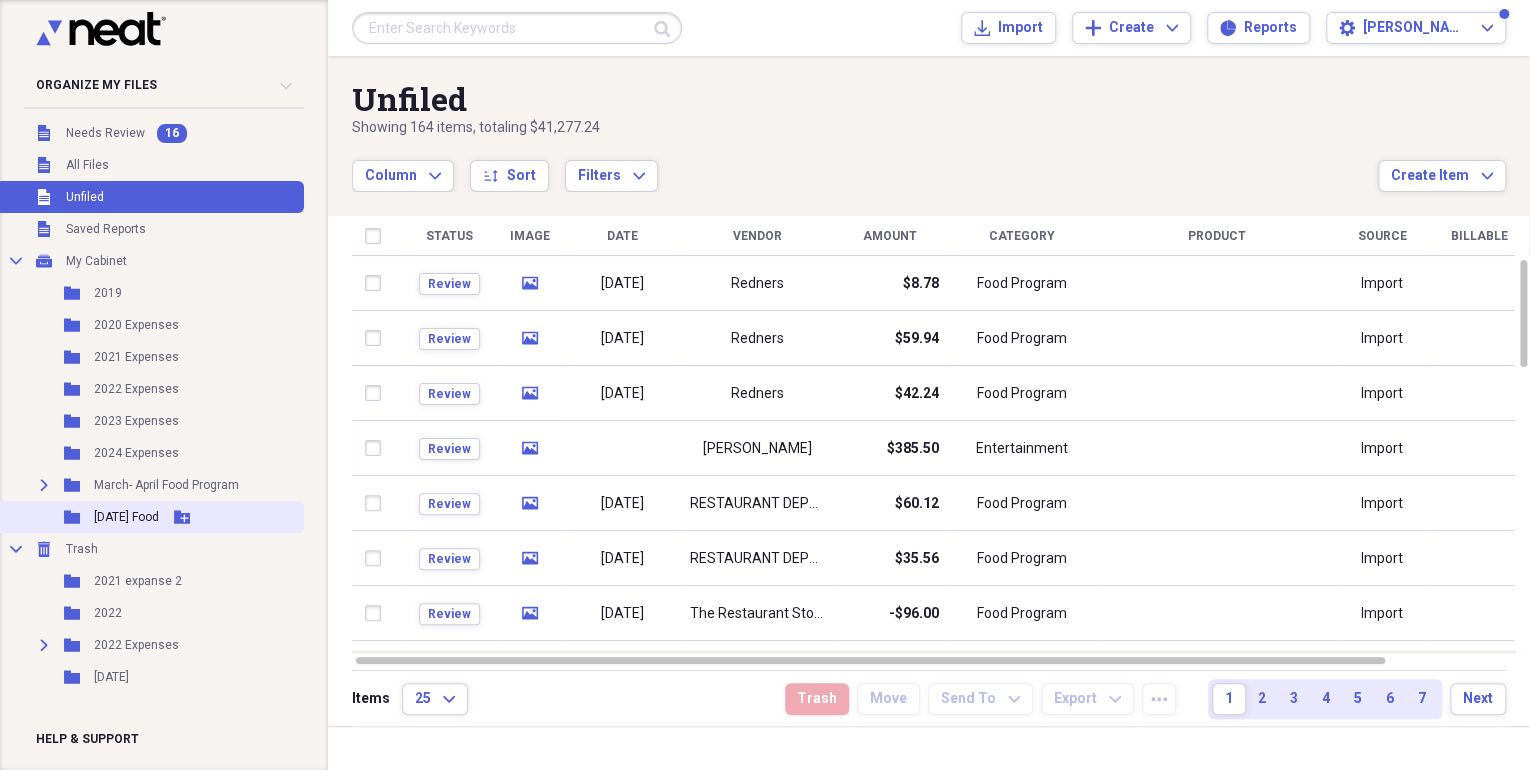 click on "[DATE] Food" at bounding box center [126, 517] 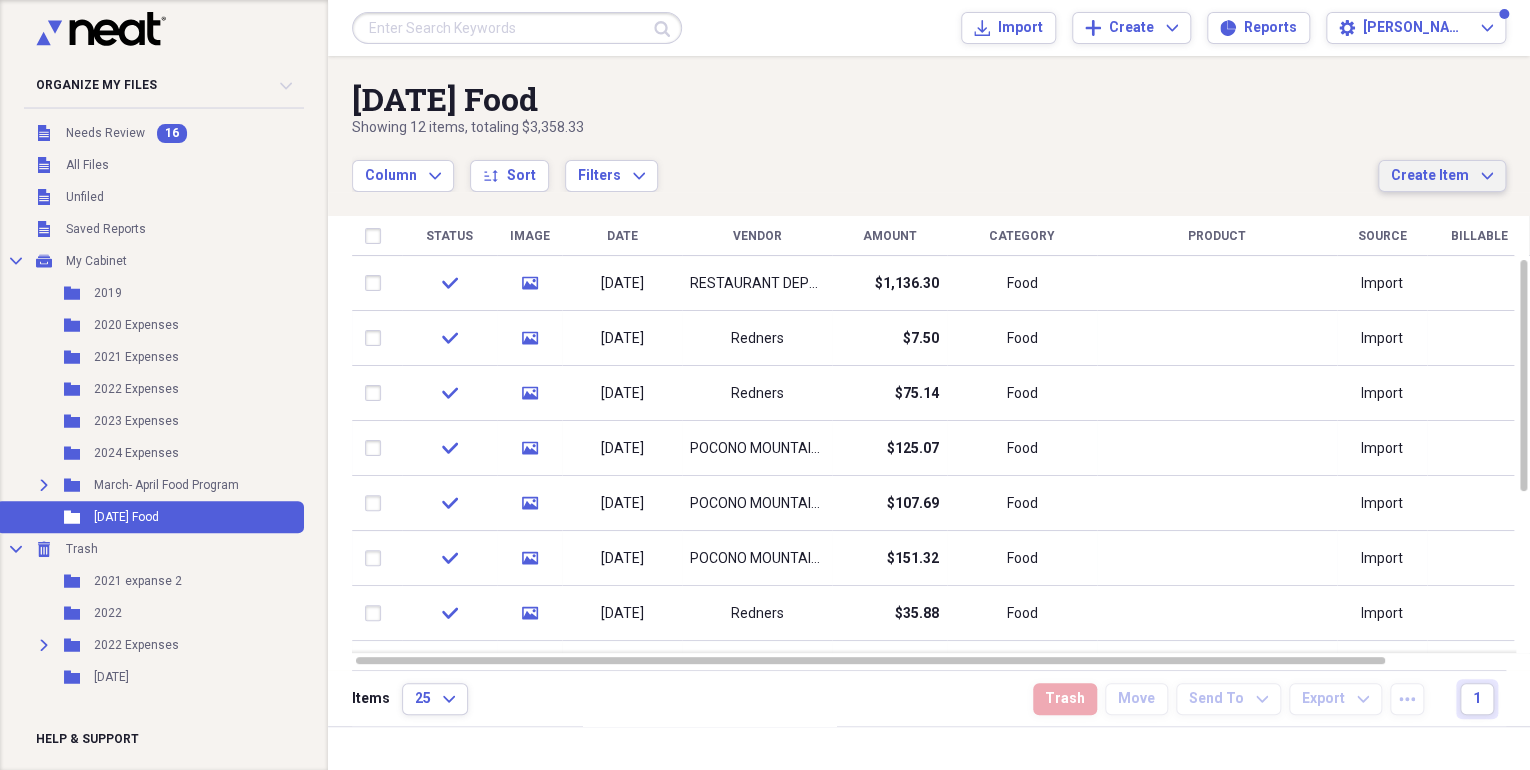 click on "Create Item Expand" at bounding box center [1442, 176] 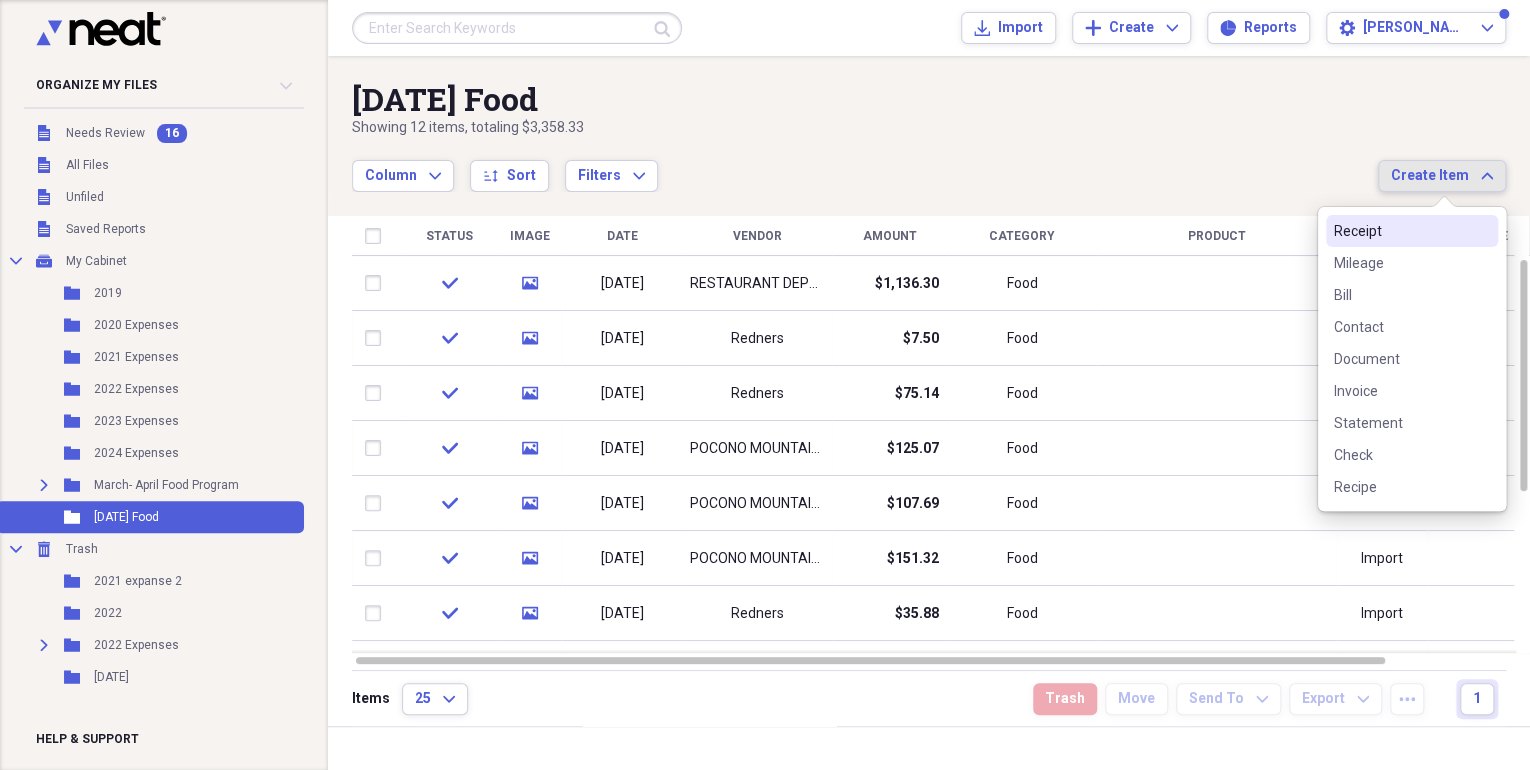 click on "Create Item Expand" at bounding box center [1442, 176] 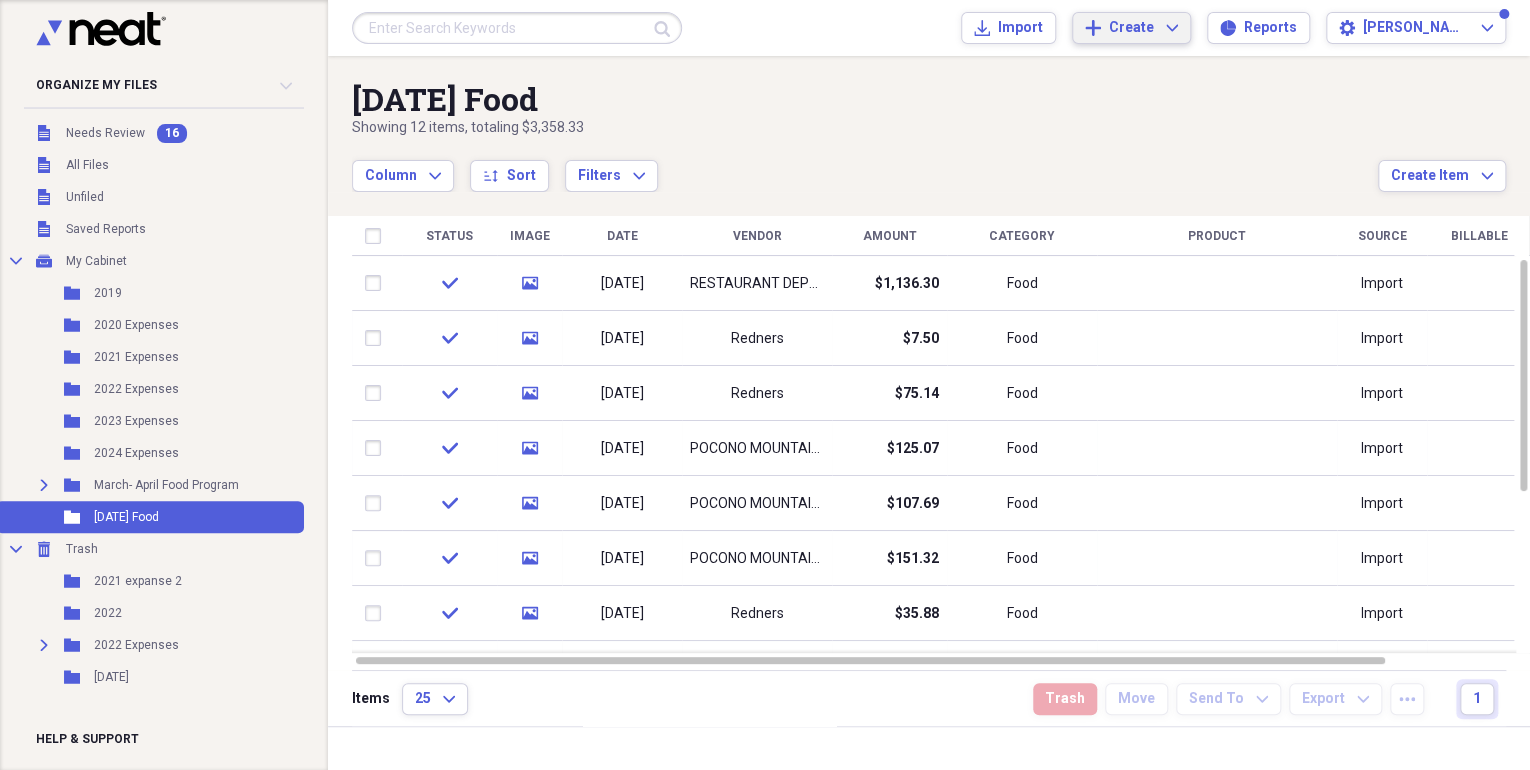click on "Create Expand" at bounding box center [1143, 28] 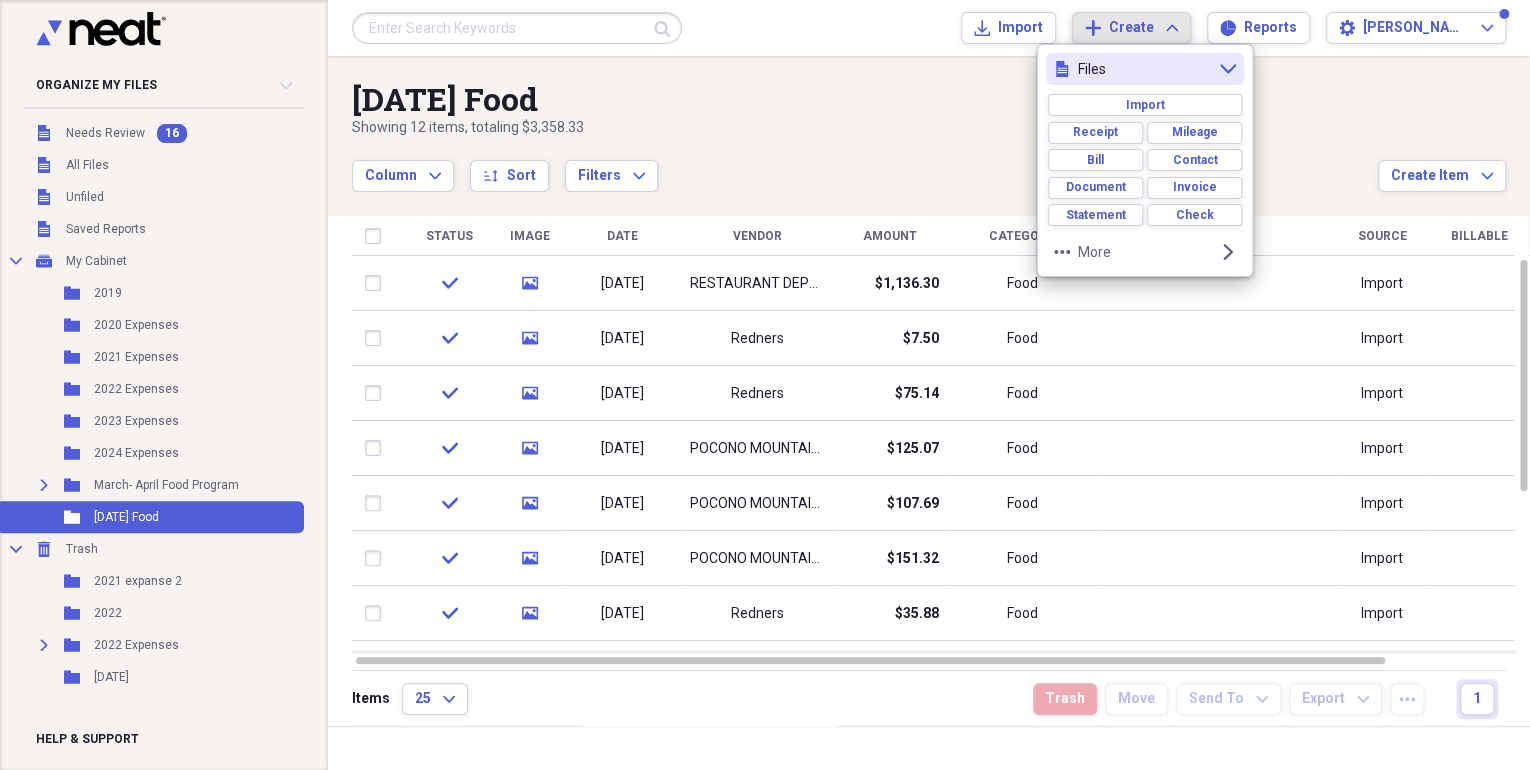 click on "Column Expand sort Sort Filters  Expand" at bounding box center (865, 165) 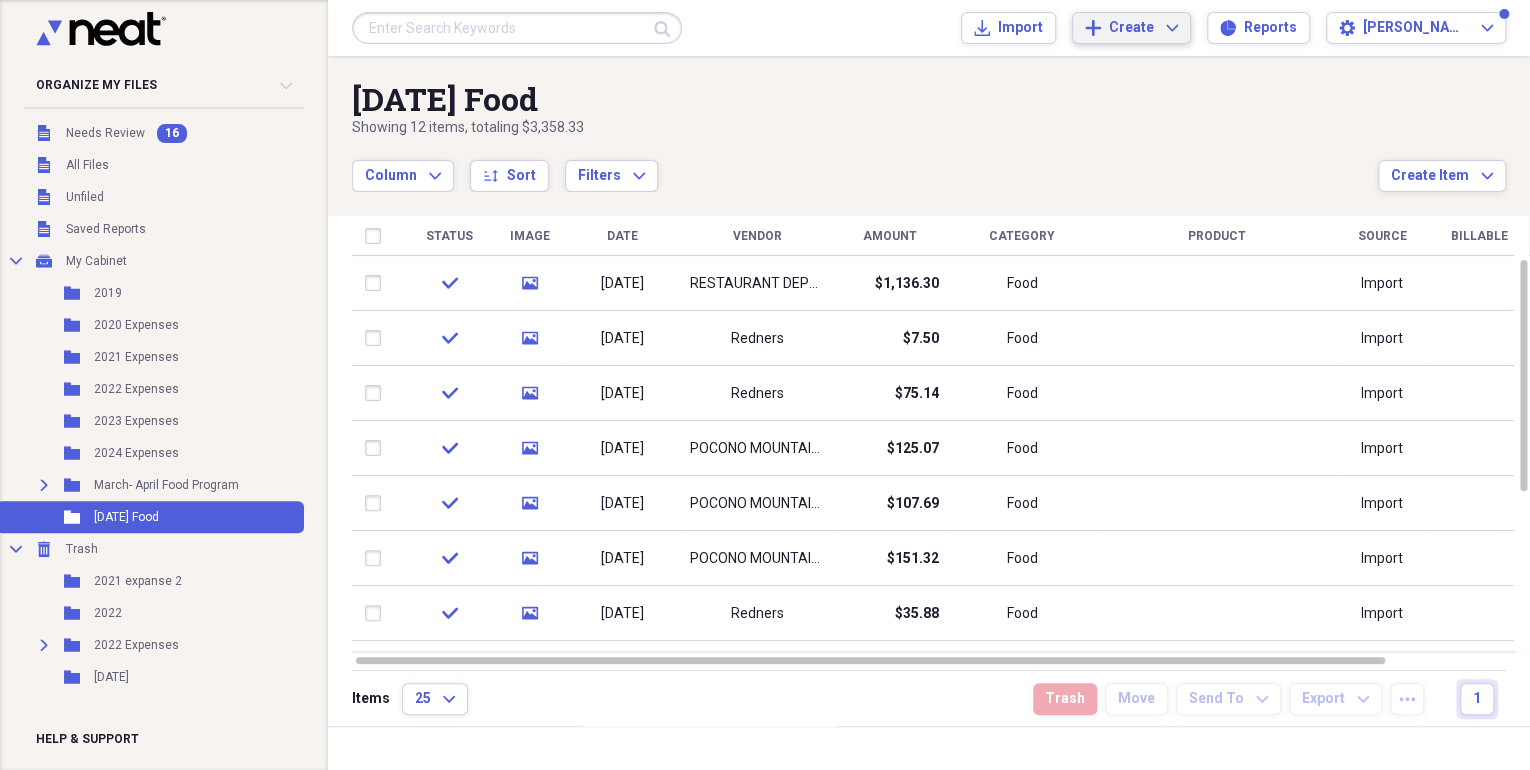 click on "Create Expand" at bounding box center (1143, 28) 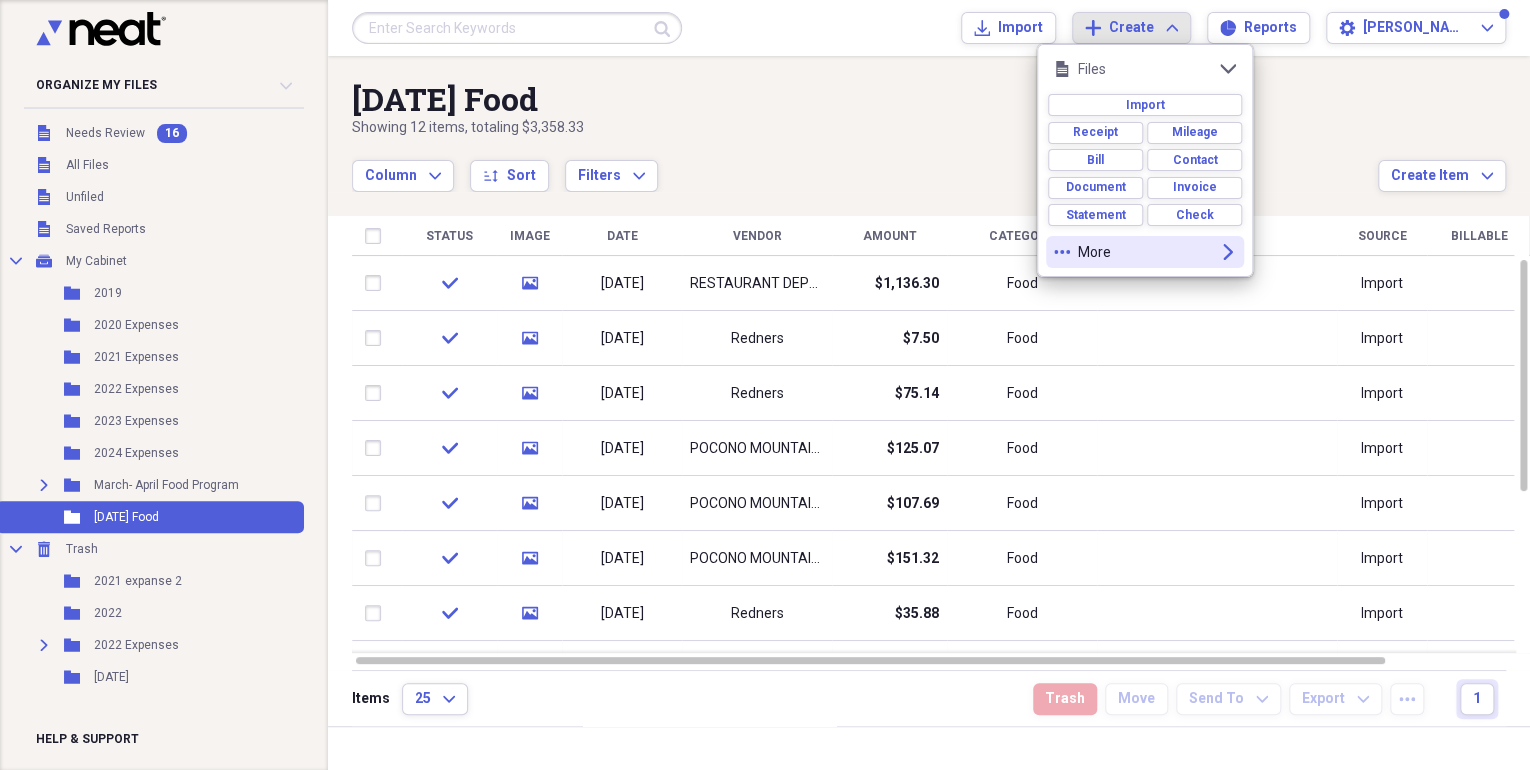 click on "More" at bounding box center (1145, 252) 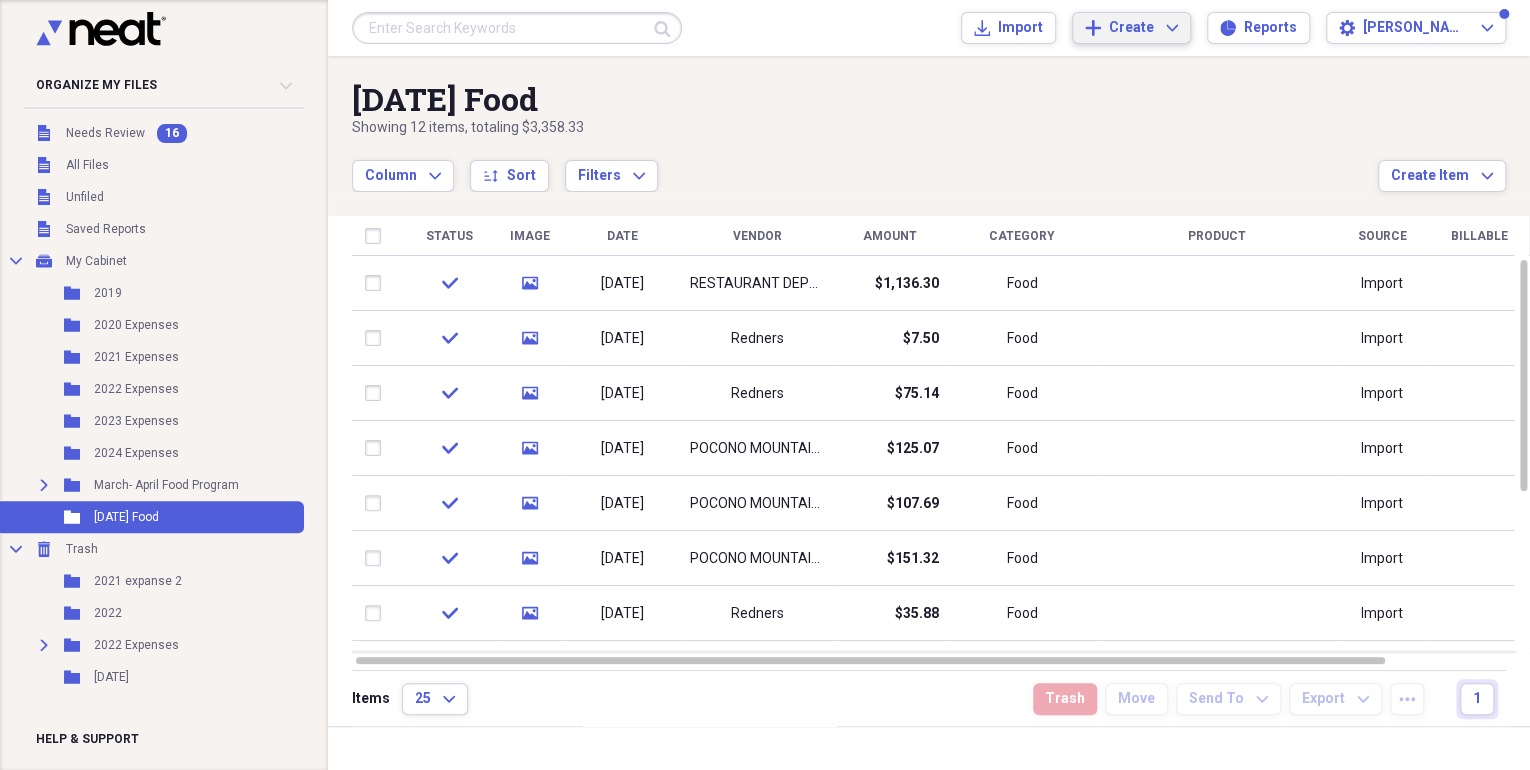 click on "[DATE] Food" at bounding box center [865, 99] 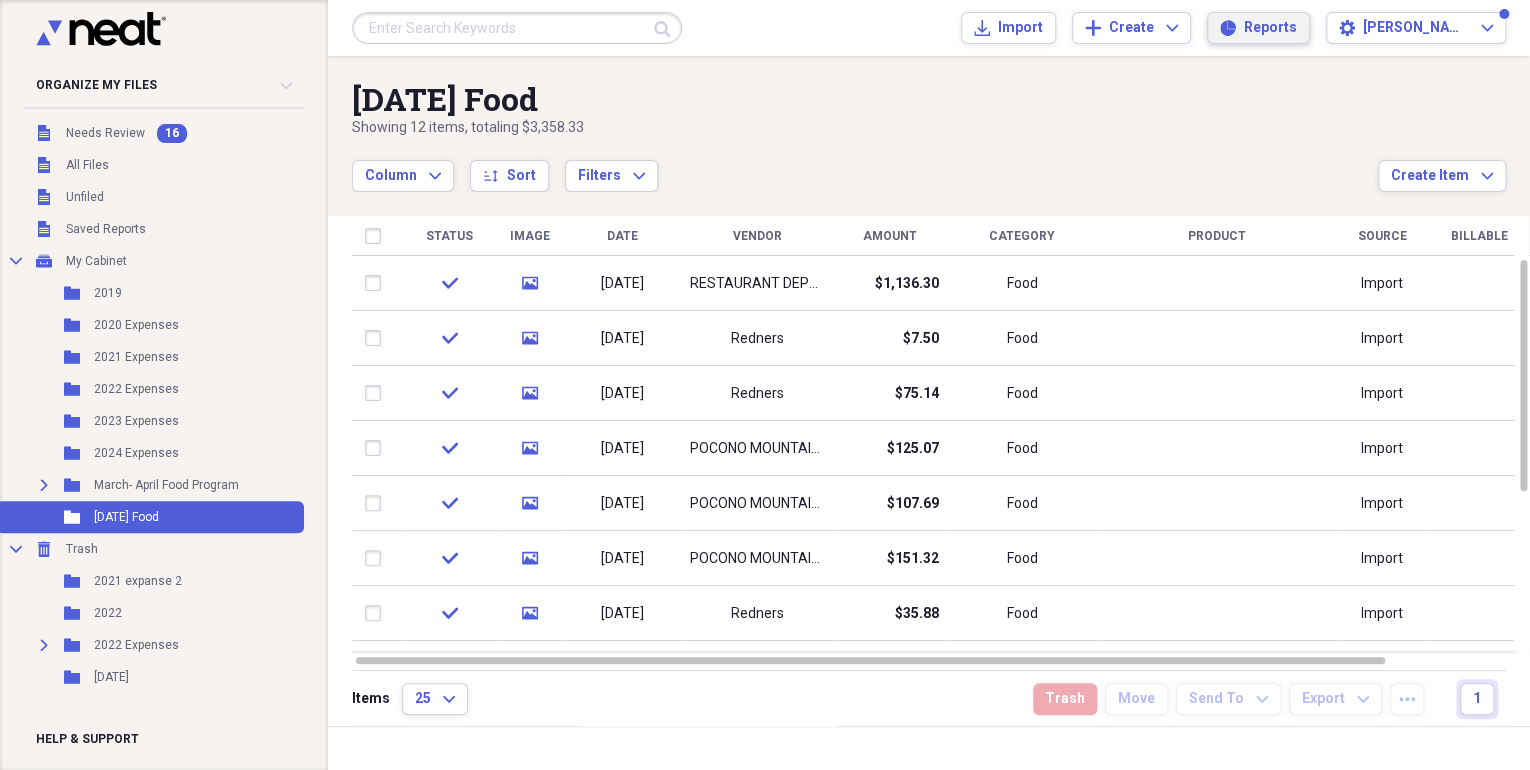 click on "Reports" at bounding box center [1270, 28] 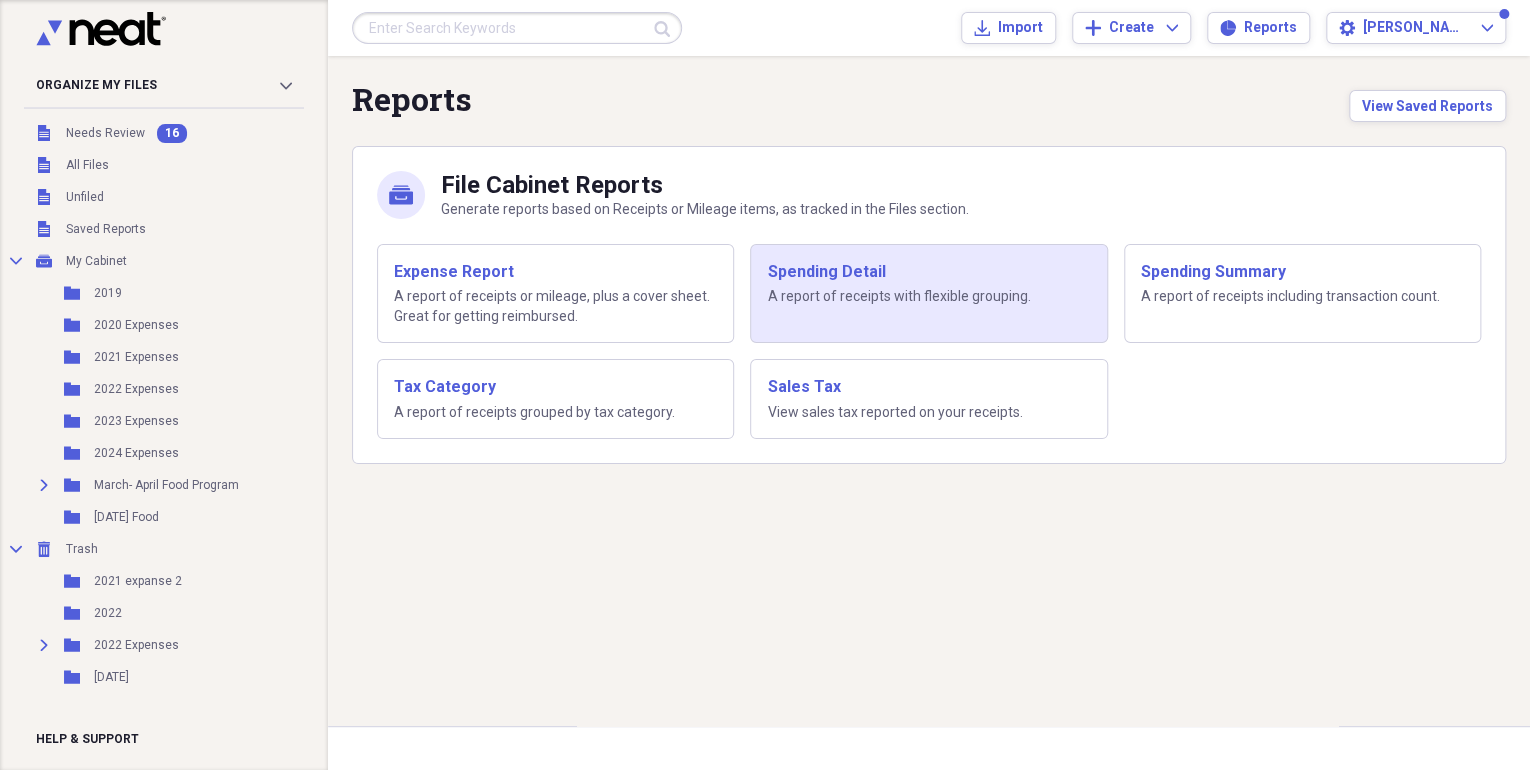 click on "A report of receipts with flexible grouping." at bounding box center [928, 297] 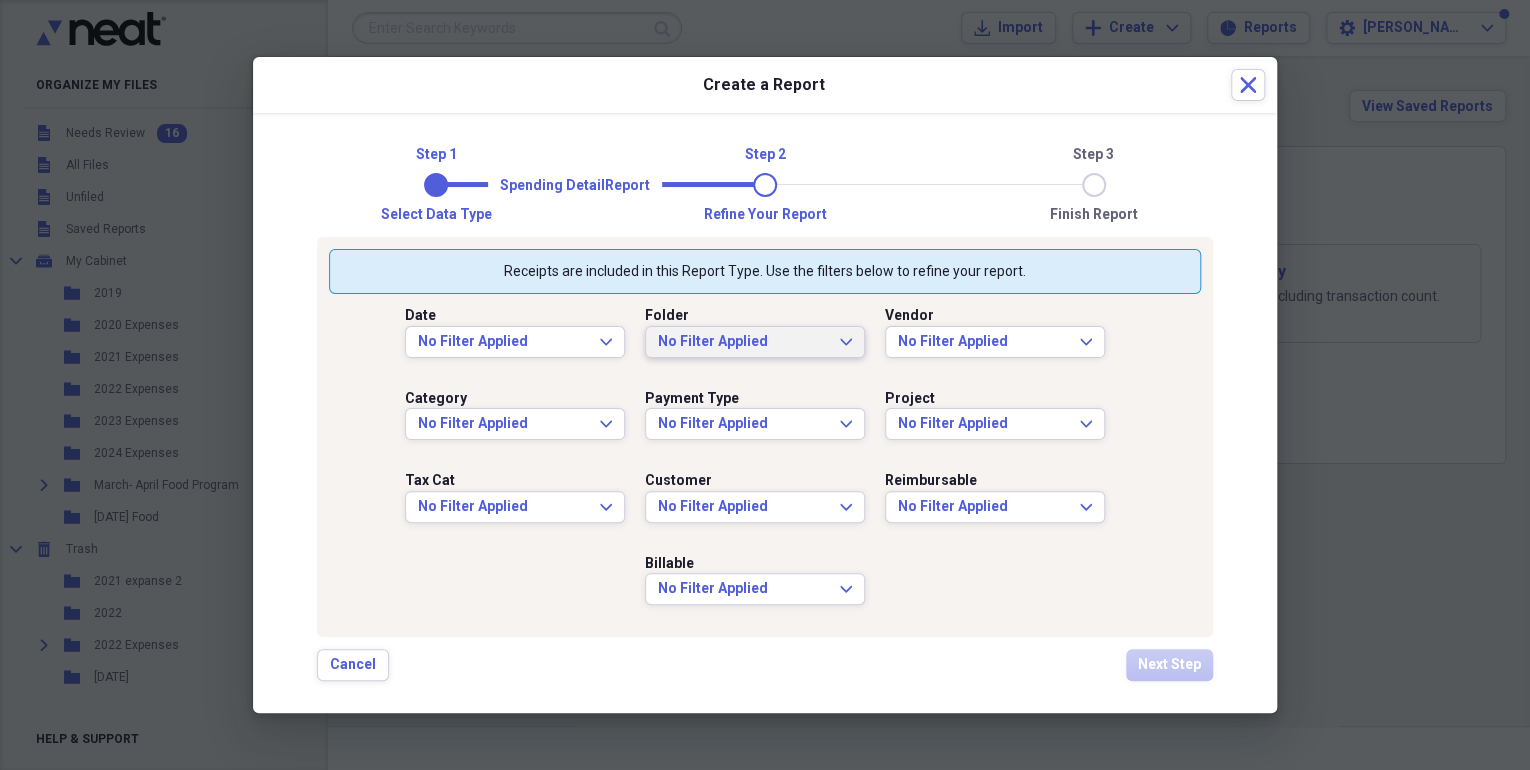 click on "No Filter Applied" at bounding box center (743, 342) 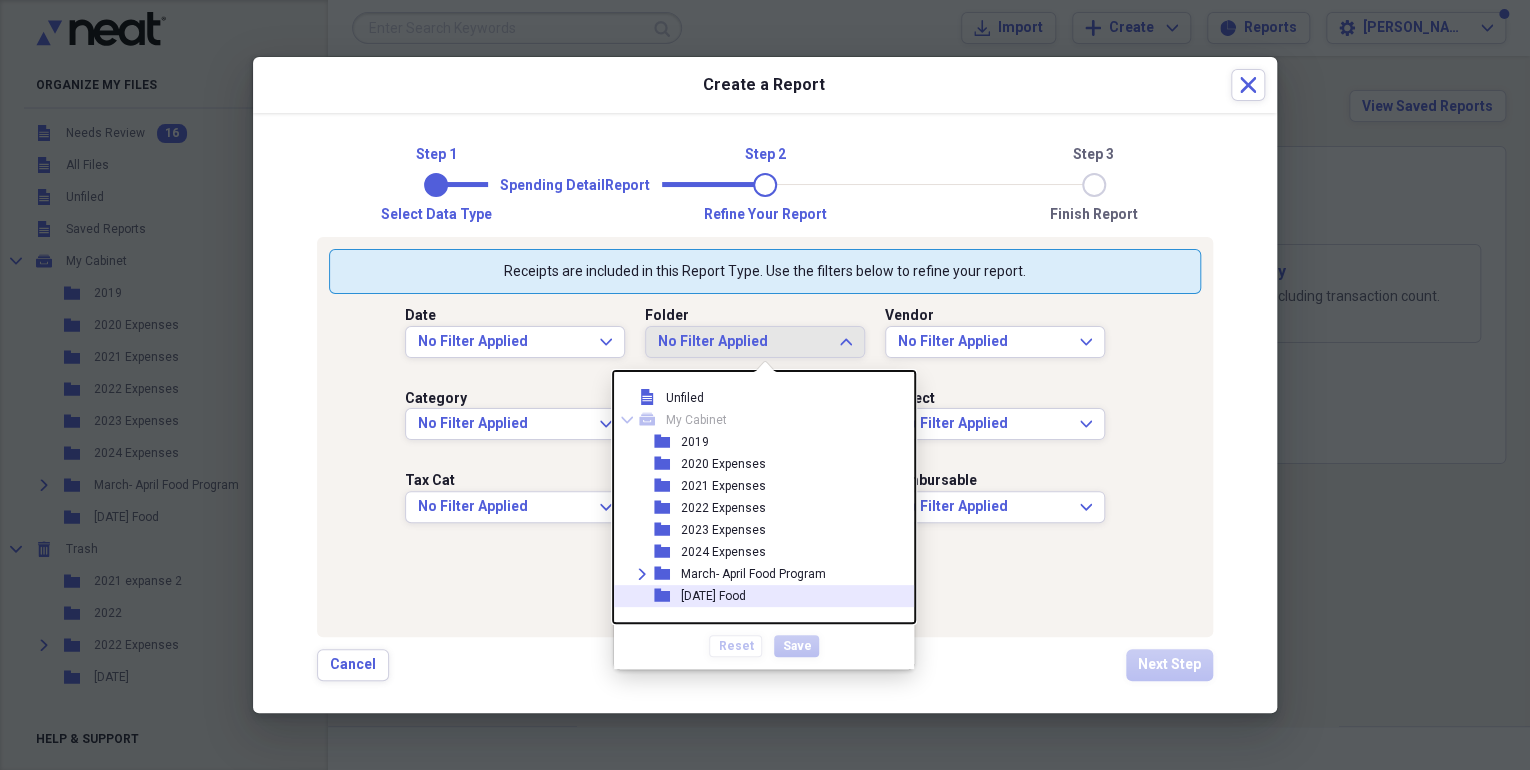 click on "folder [DATE] Food" at bounding box center (756, 596) 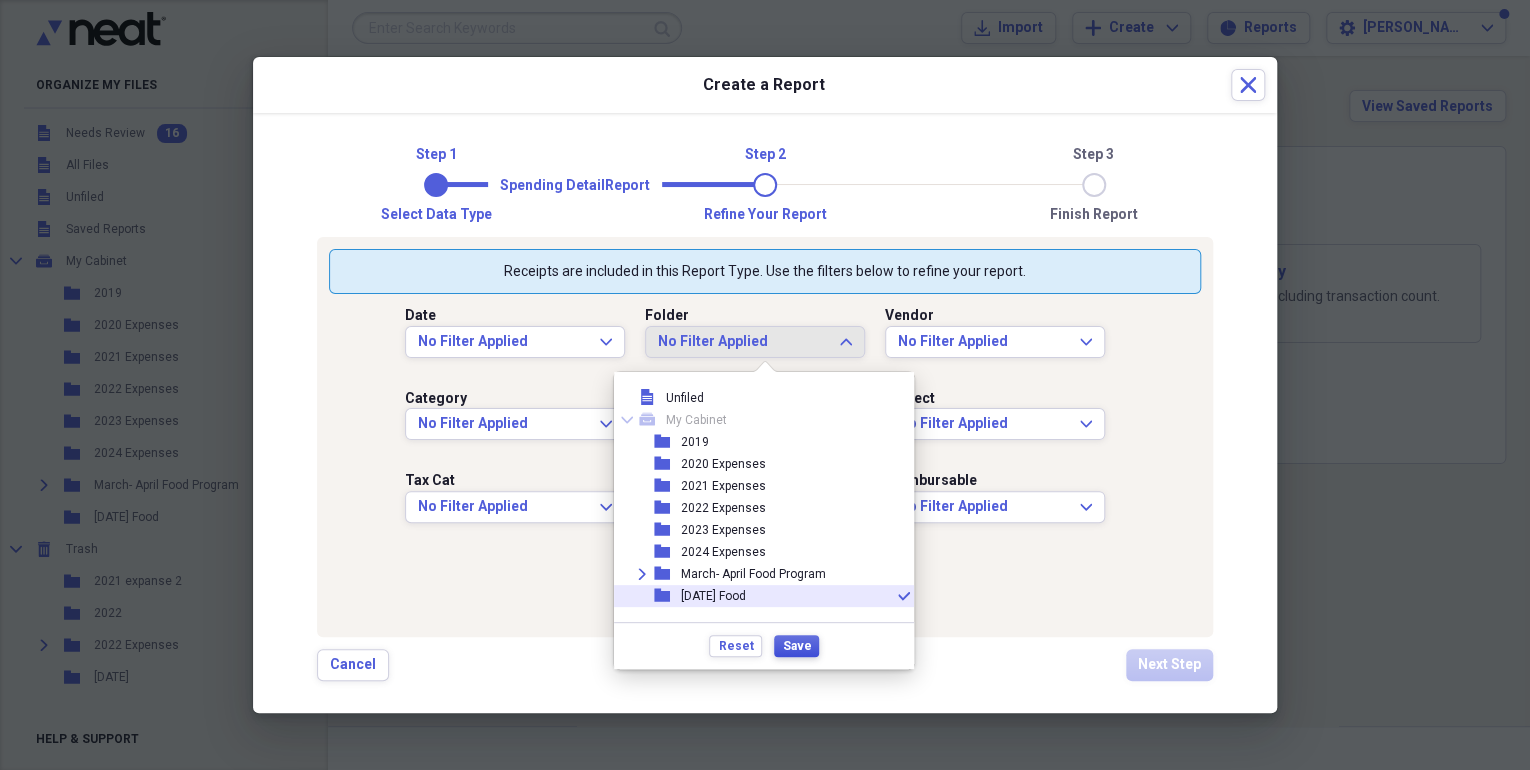 click on "Save" at bounding box center (796, 646) 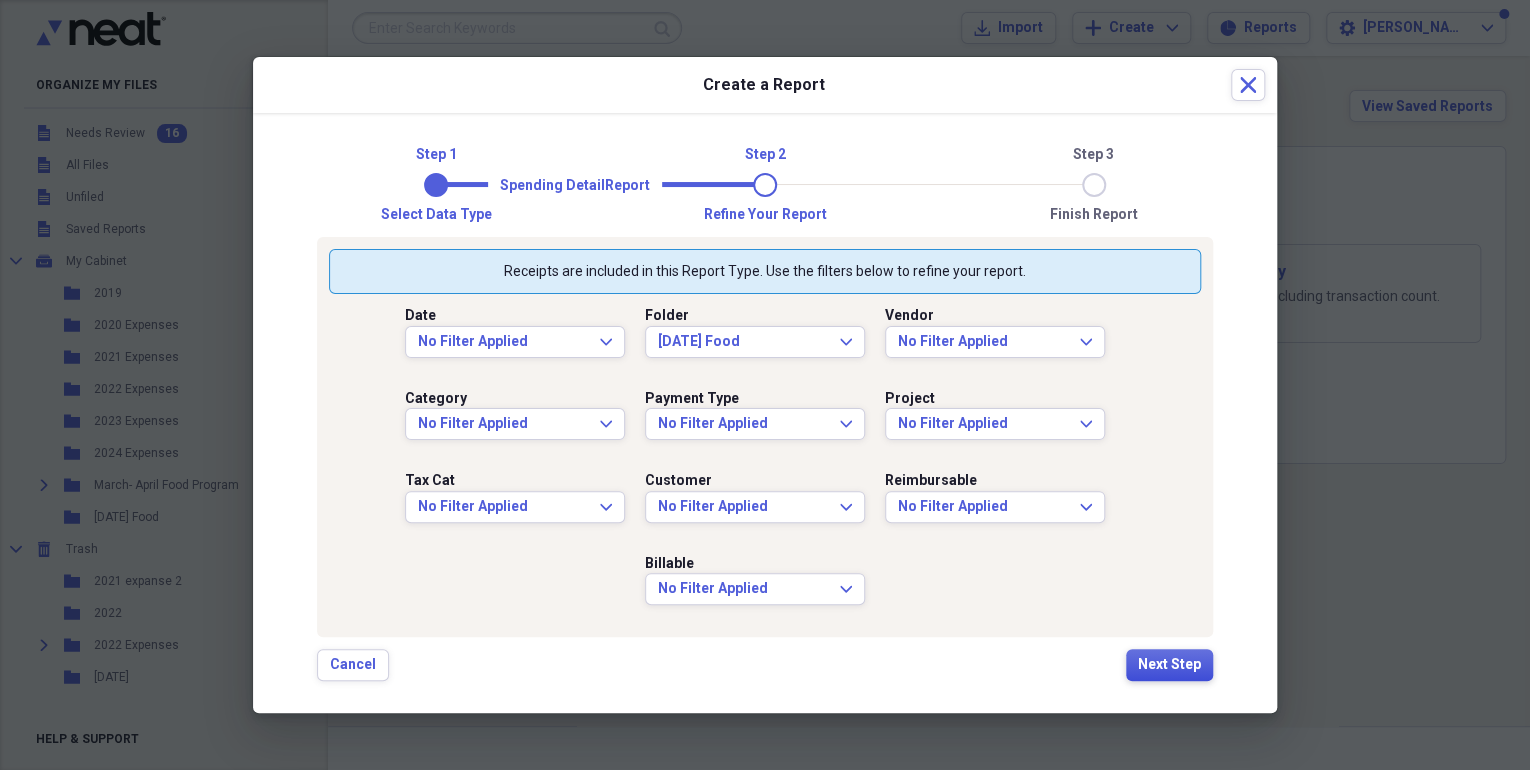 click on "Next Step" at bounding box center [1169, 665] 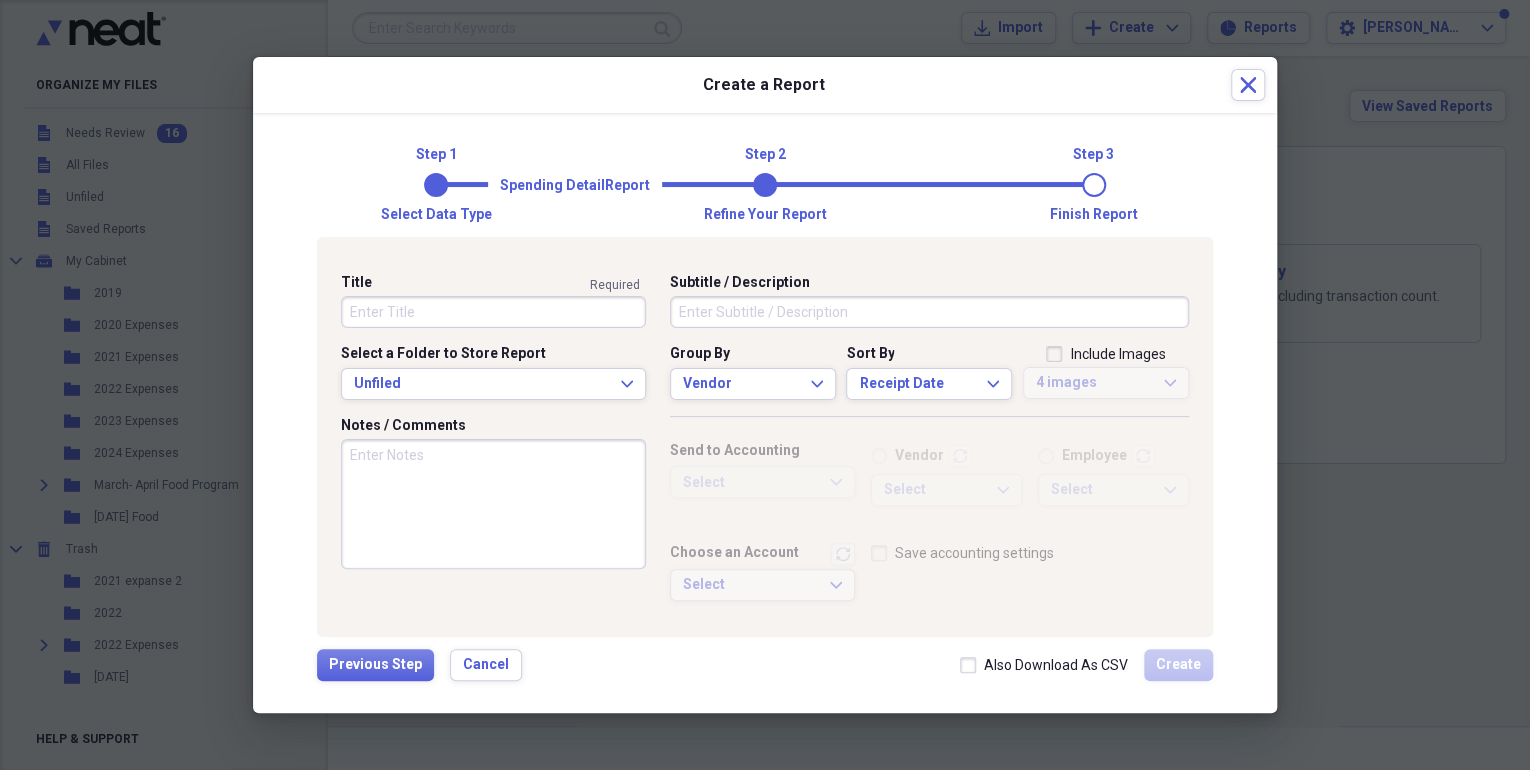 click on "Title" at bounding box center (493, 312) 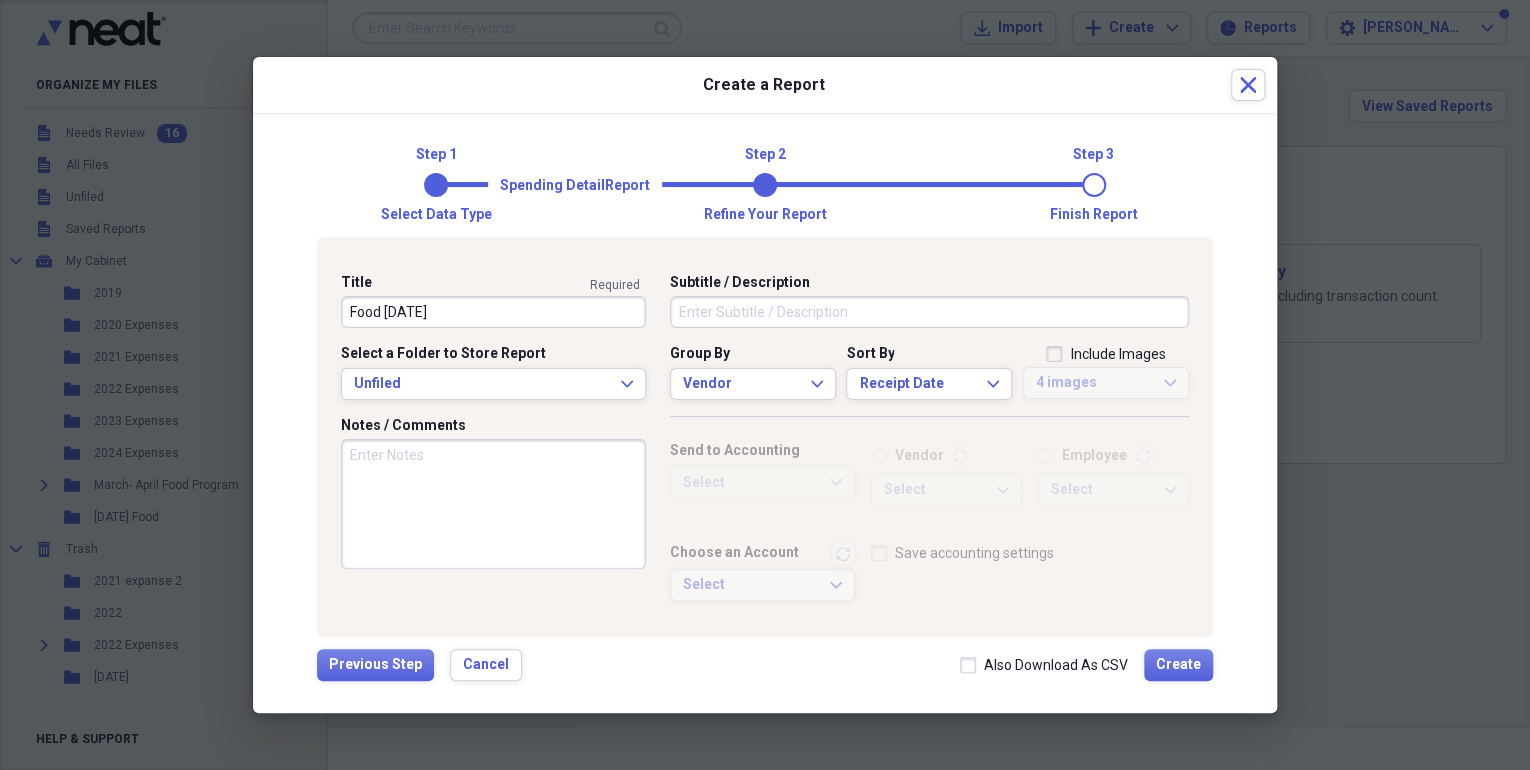 type on "Food [DATE]" 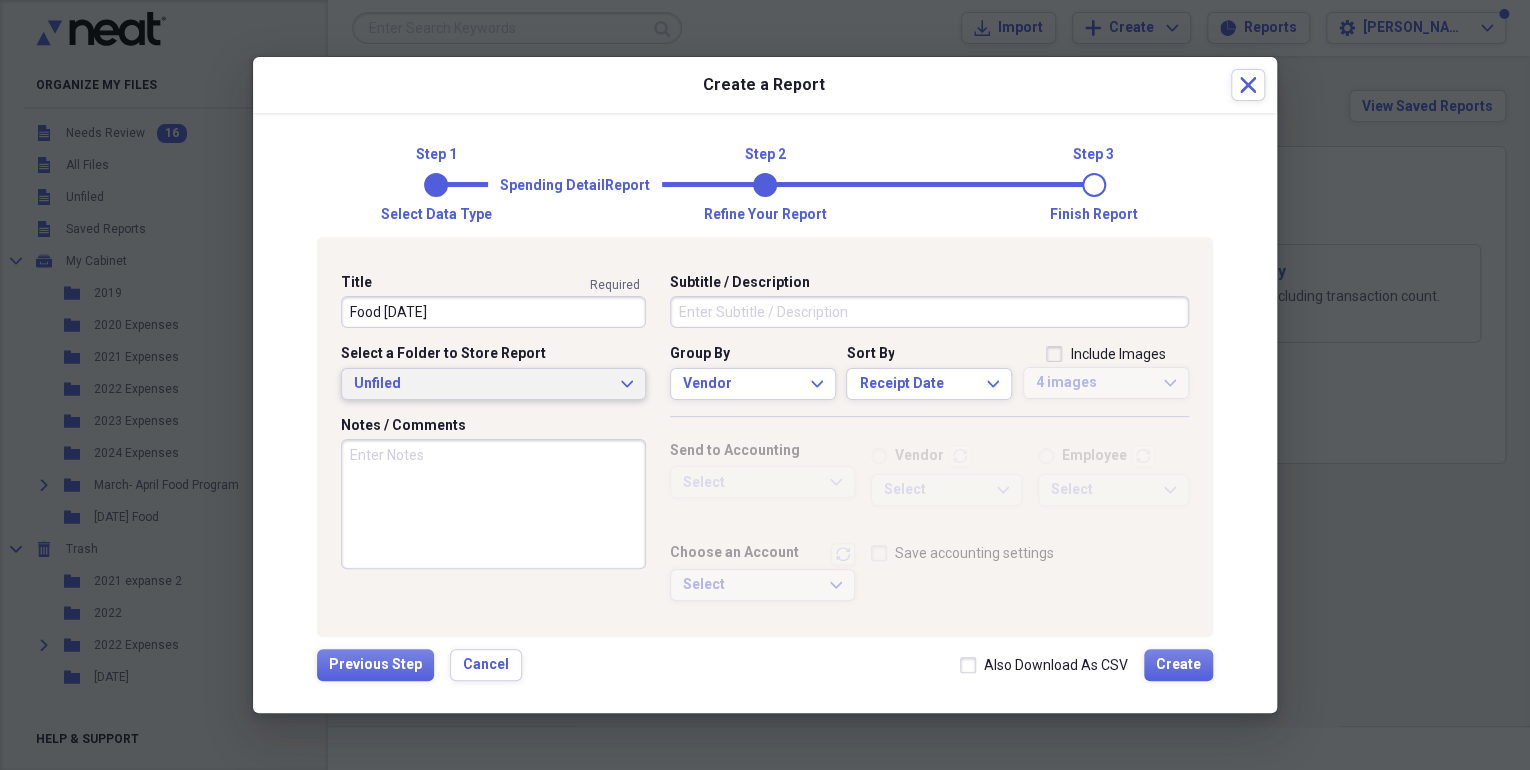 click on "Unfiled Expand" at bounding box center (493, 384) 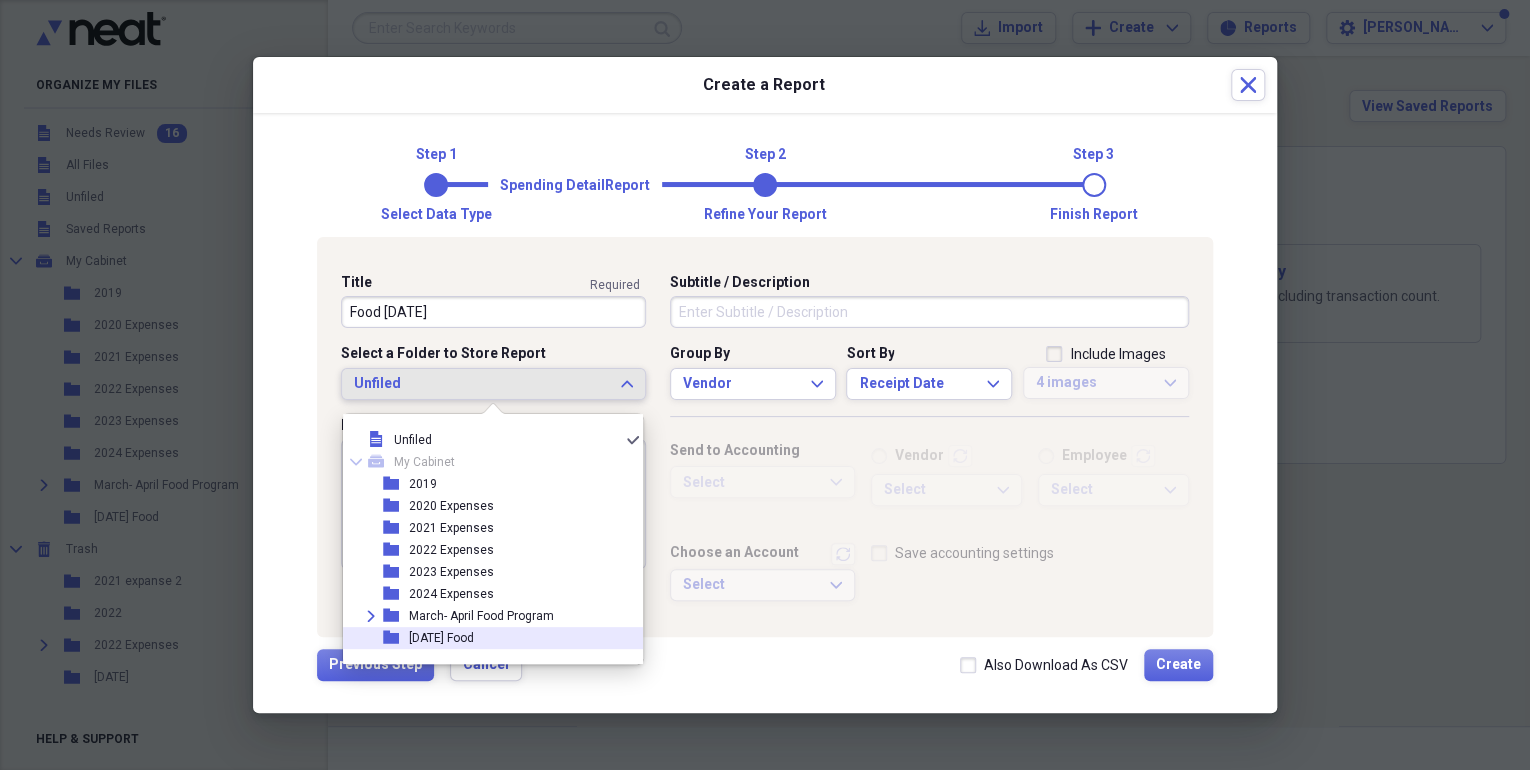 click on "[DATE] Food" at bounding box center (441, 638) 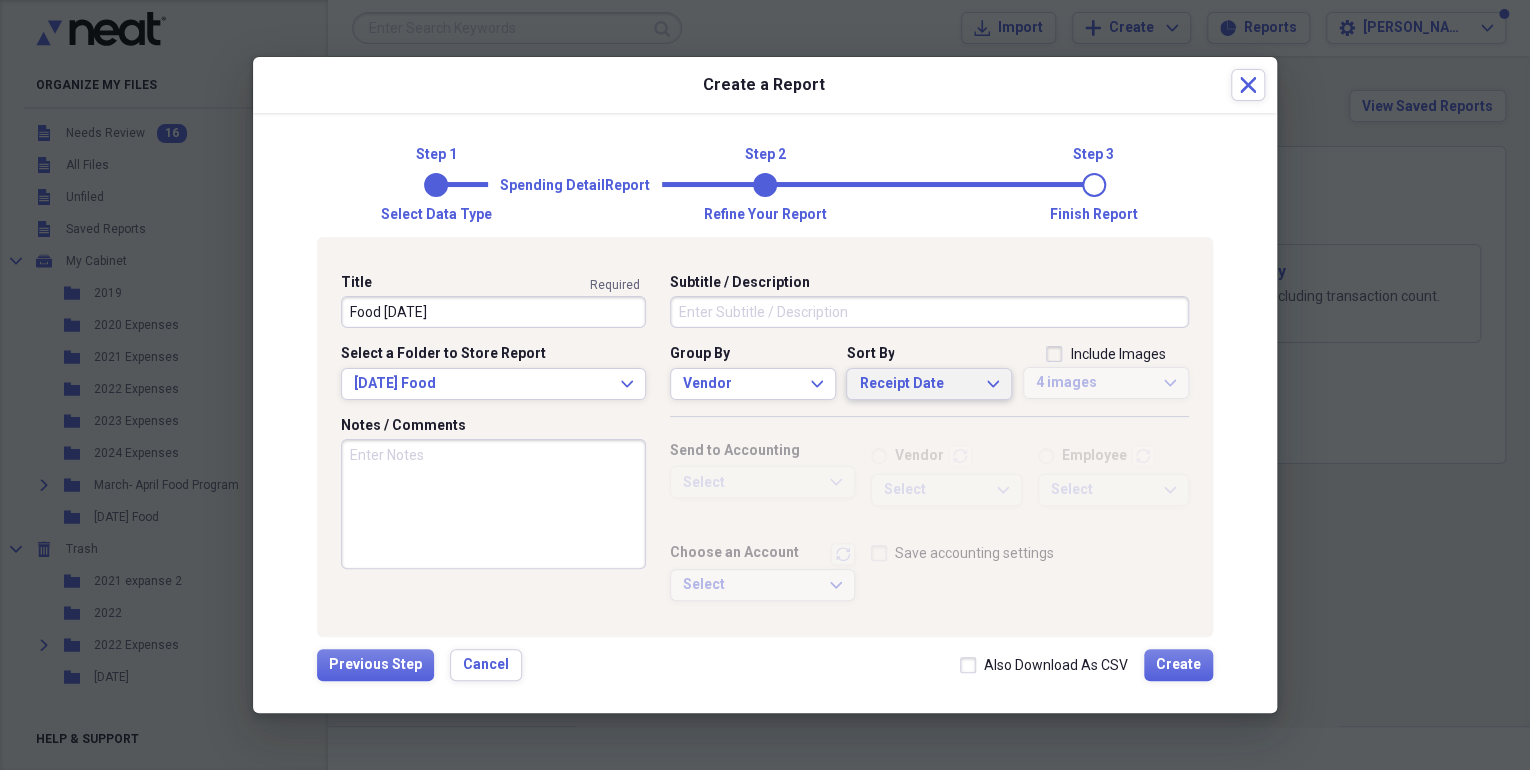click on "Expand" 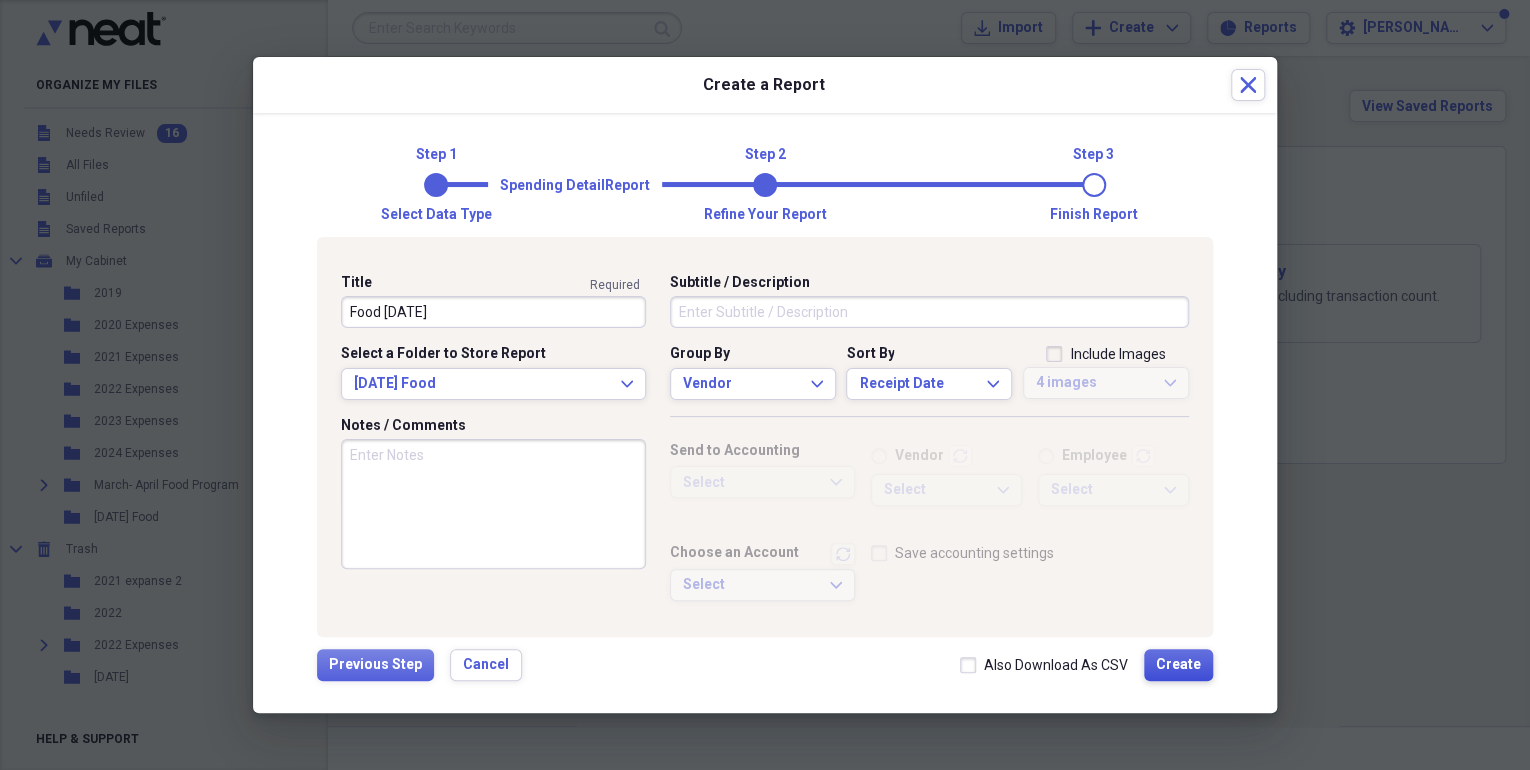 click on "Create" at bounding box center [1178, 665] 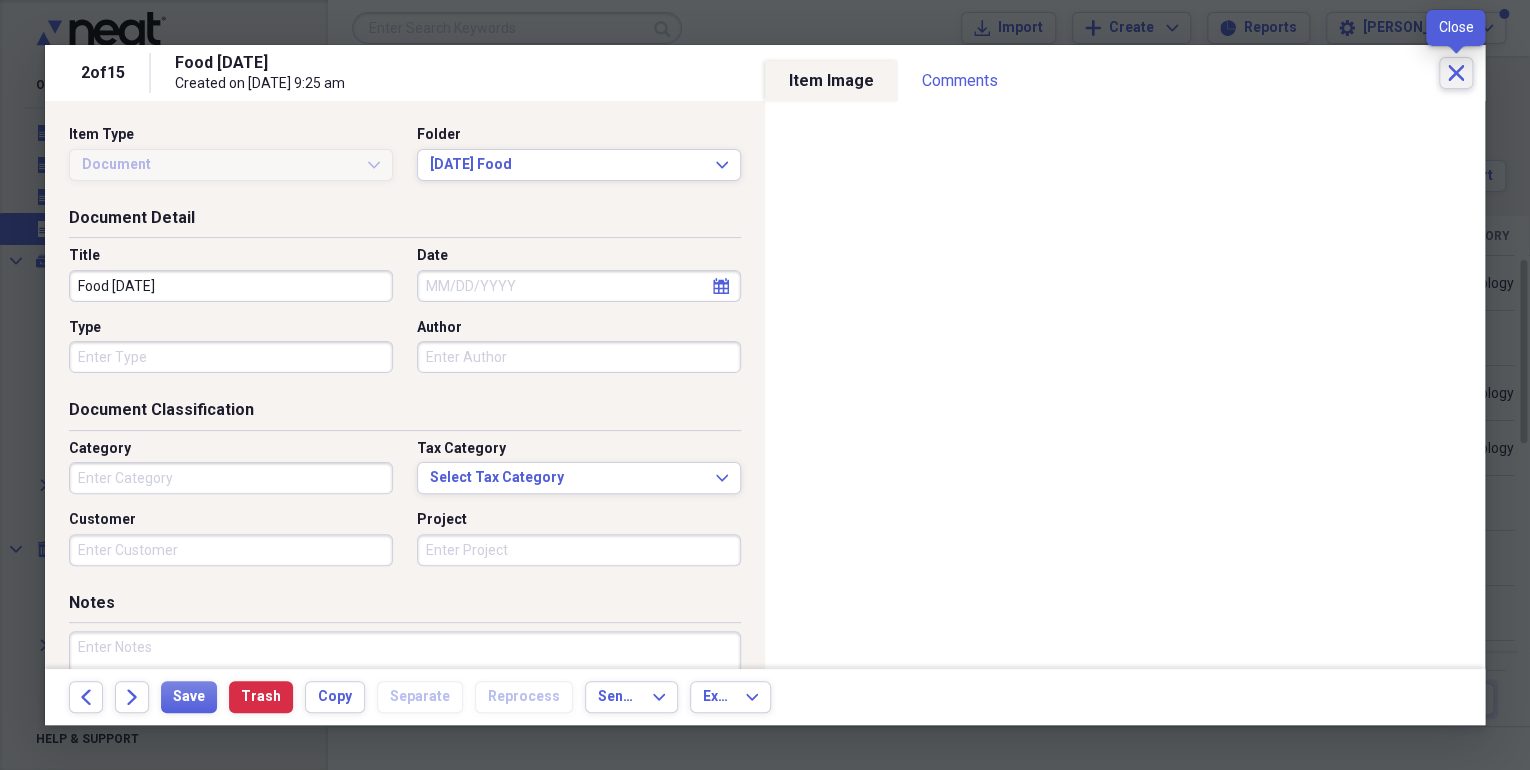 click on "Close" at bounding box center (1456, 73) 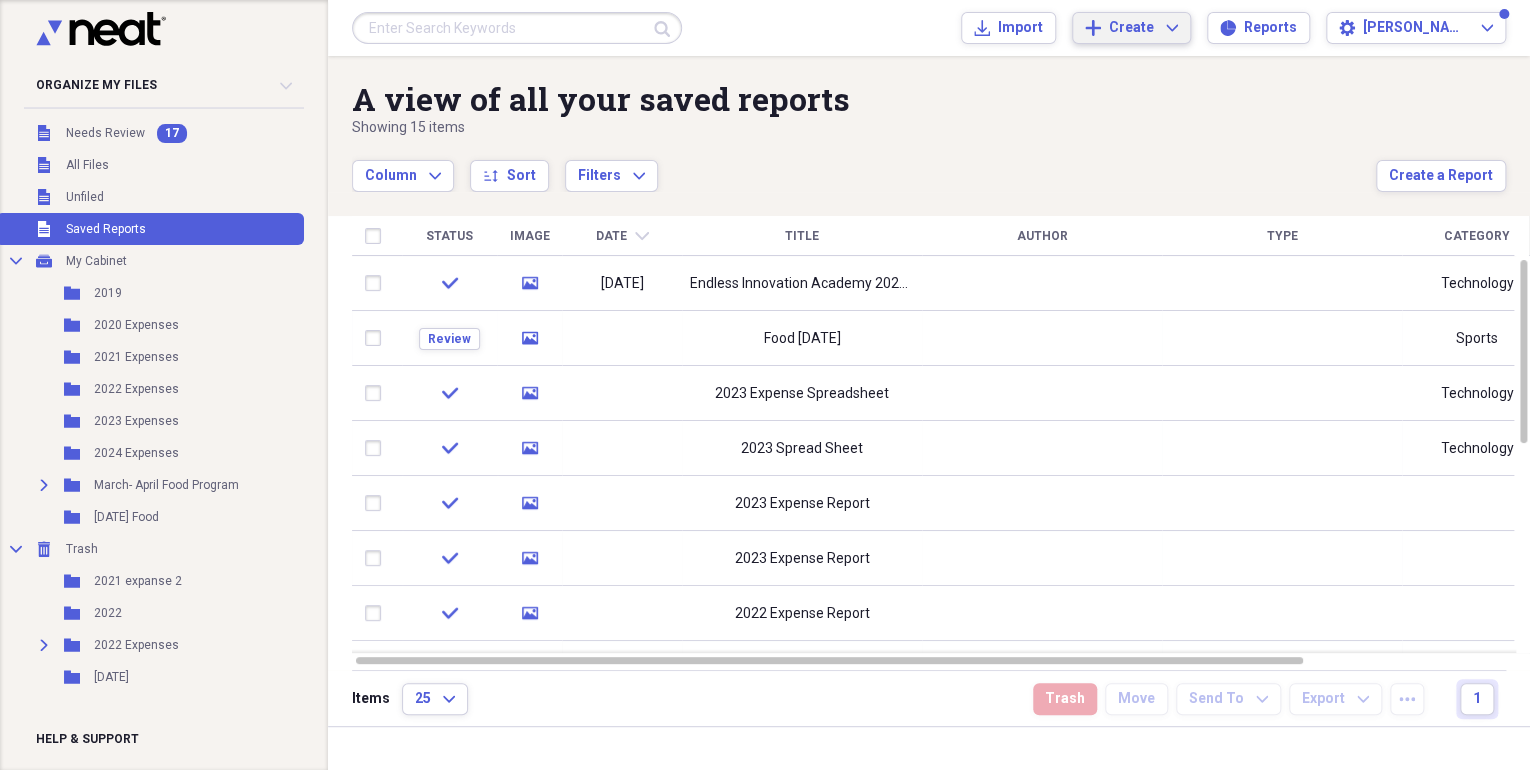 click on "Create" at bounding box center (1131, 28) 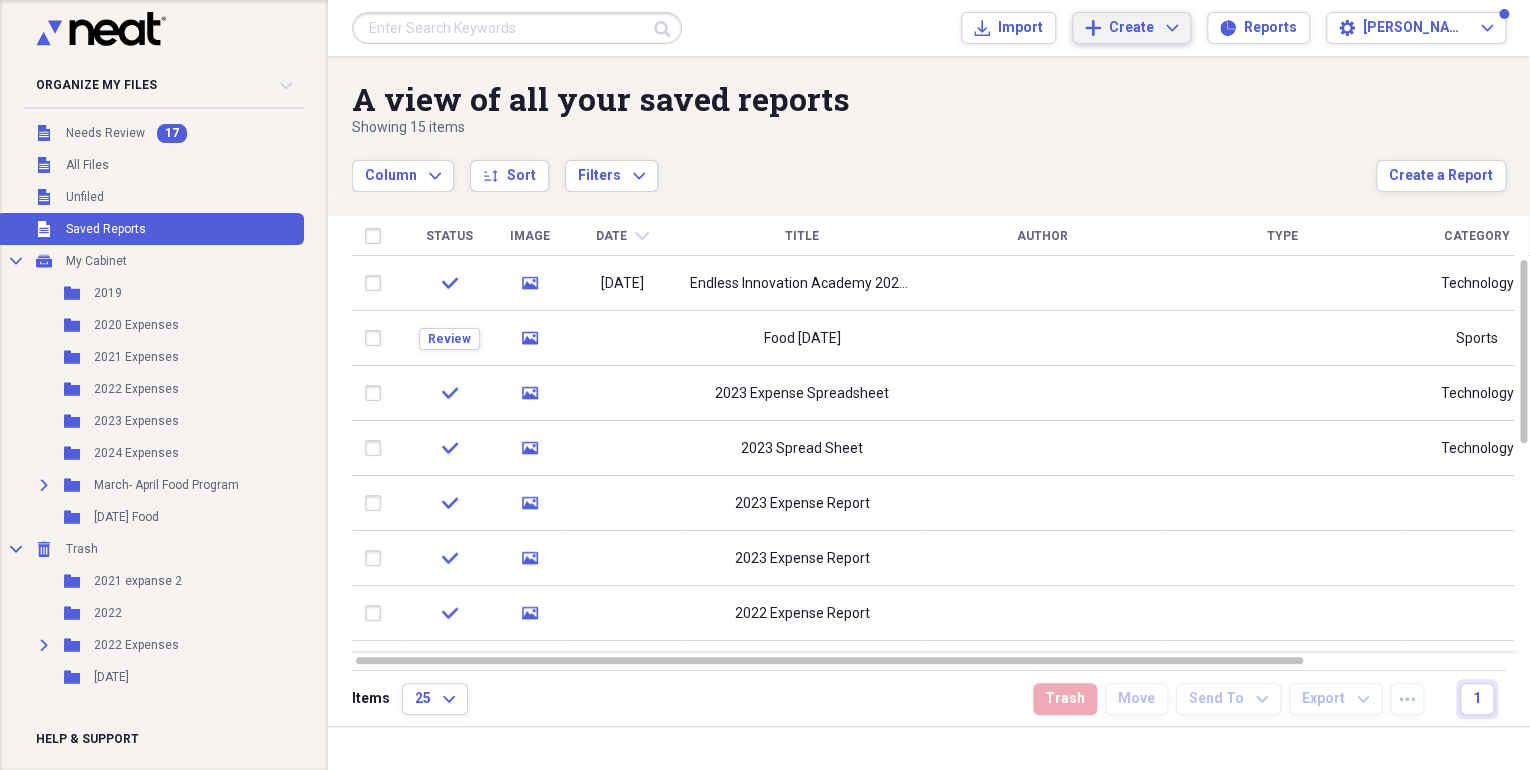 click on "Column Expand sort Sort Filters  Expand" at bounding box center (864, 165) 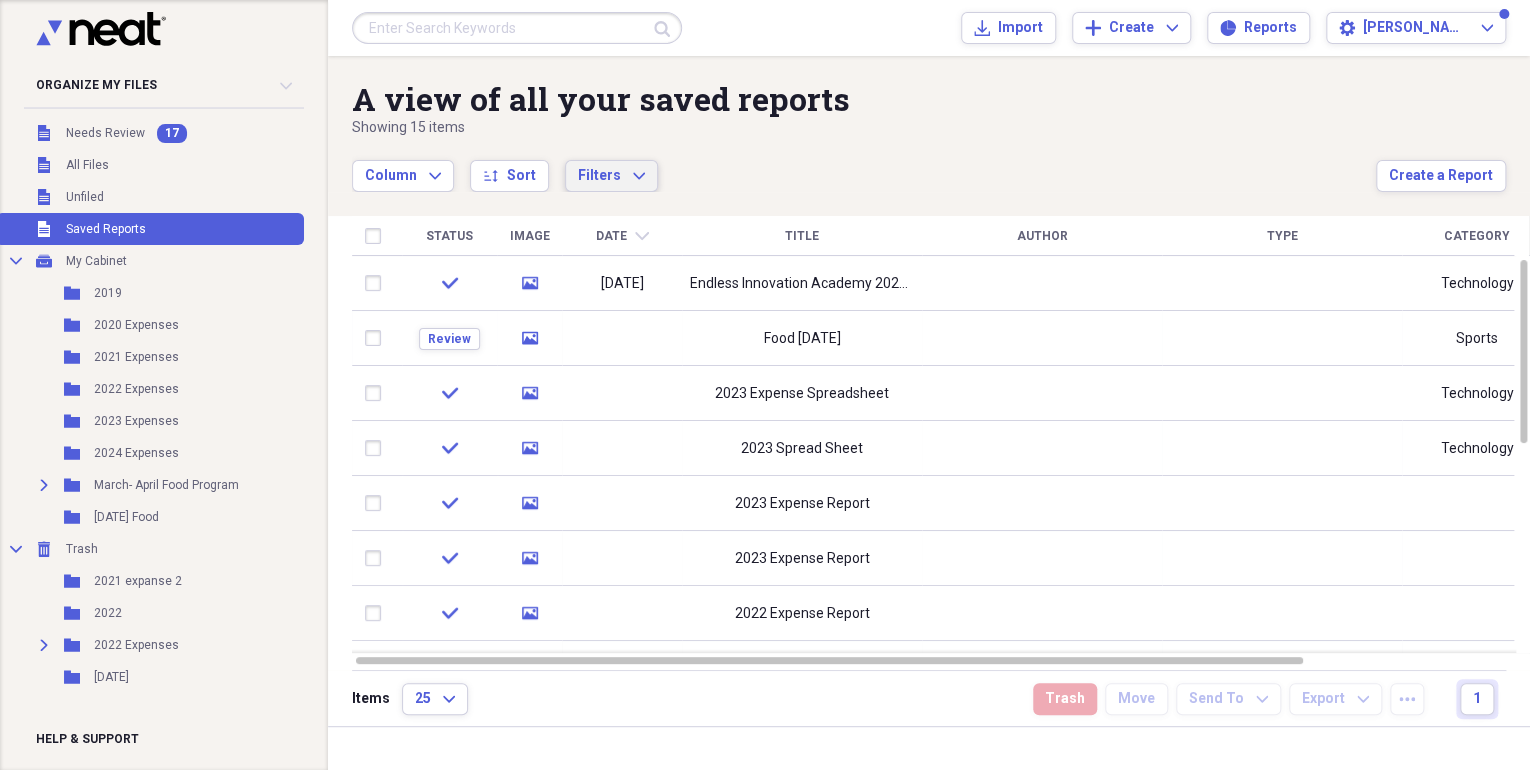 click on "Filters" at bounding box center [599, 176] 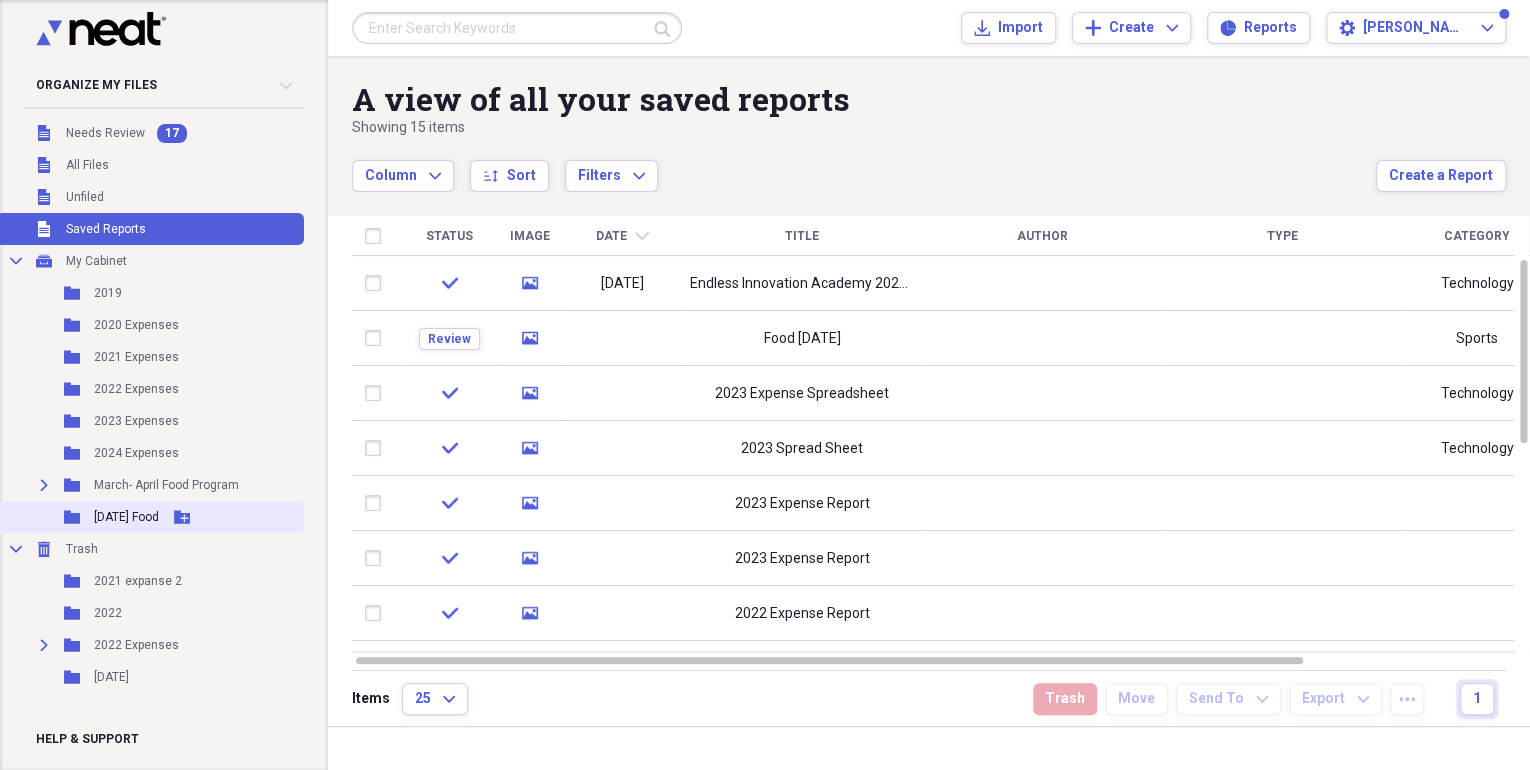 click on "[DATE] Food" at bounding box center (126, 517) 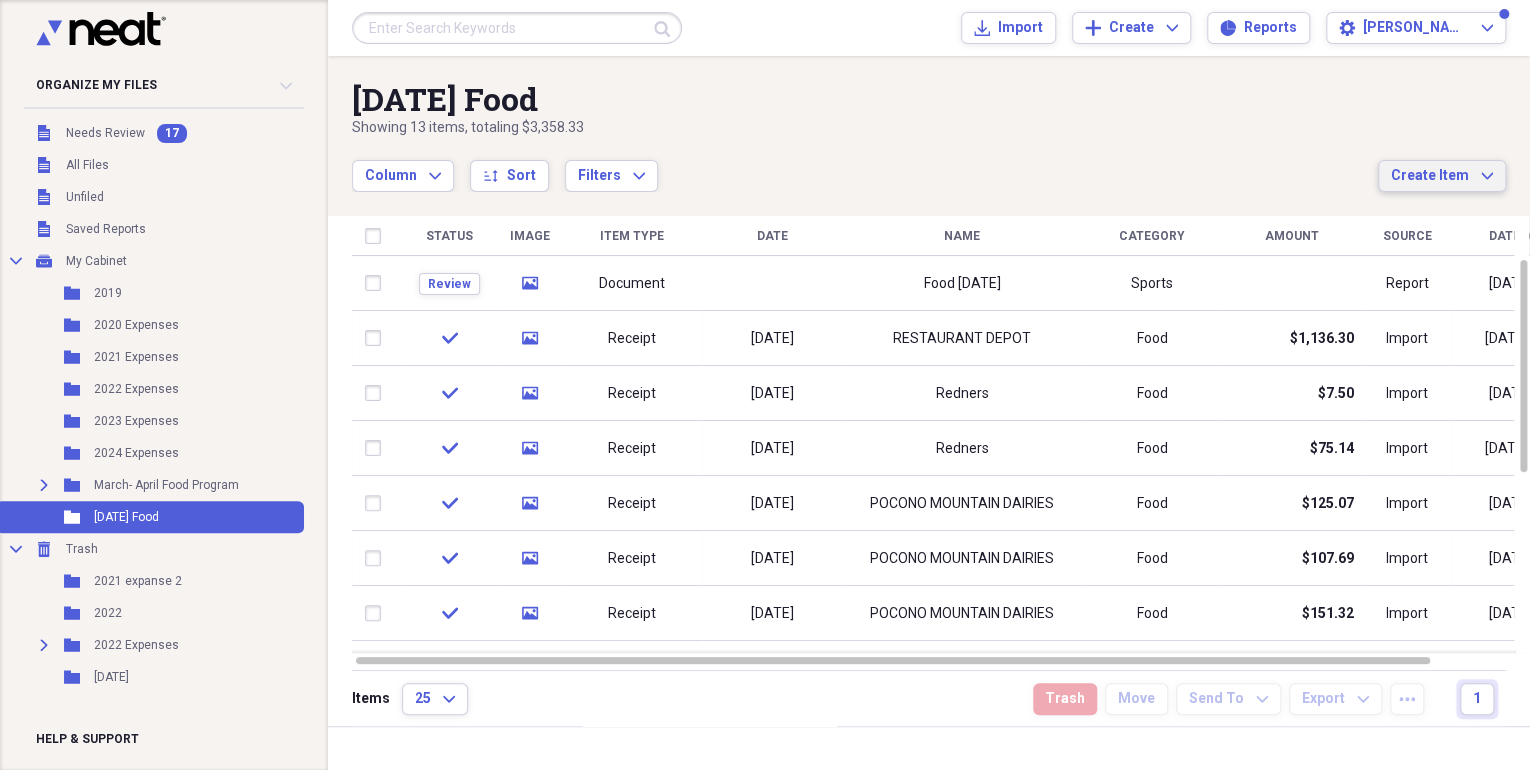 click on "Expand" 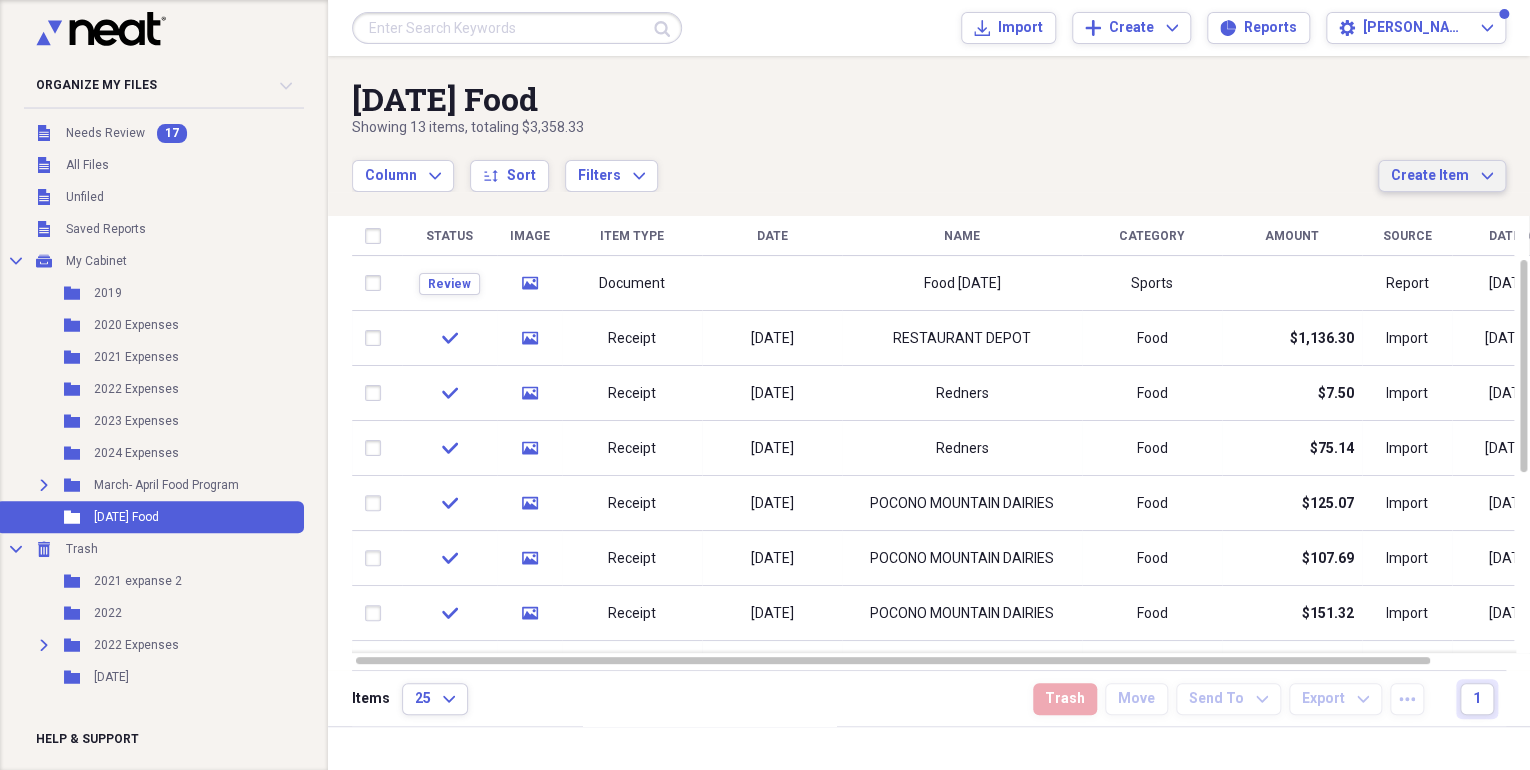 click on "Items 25 Expand Trash Move Send To Expand Export Expand more 1" at bounding box center (929, 698) 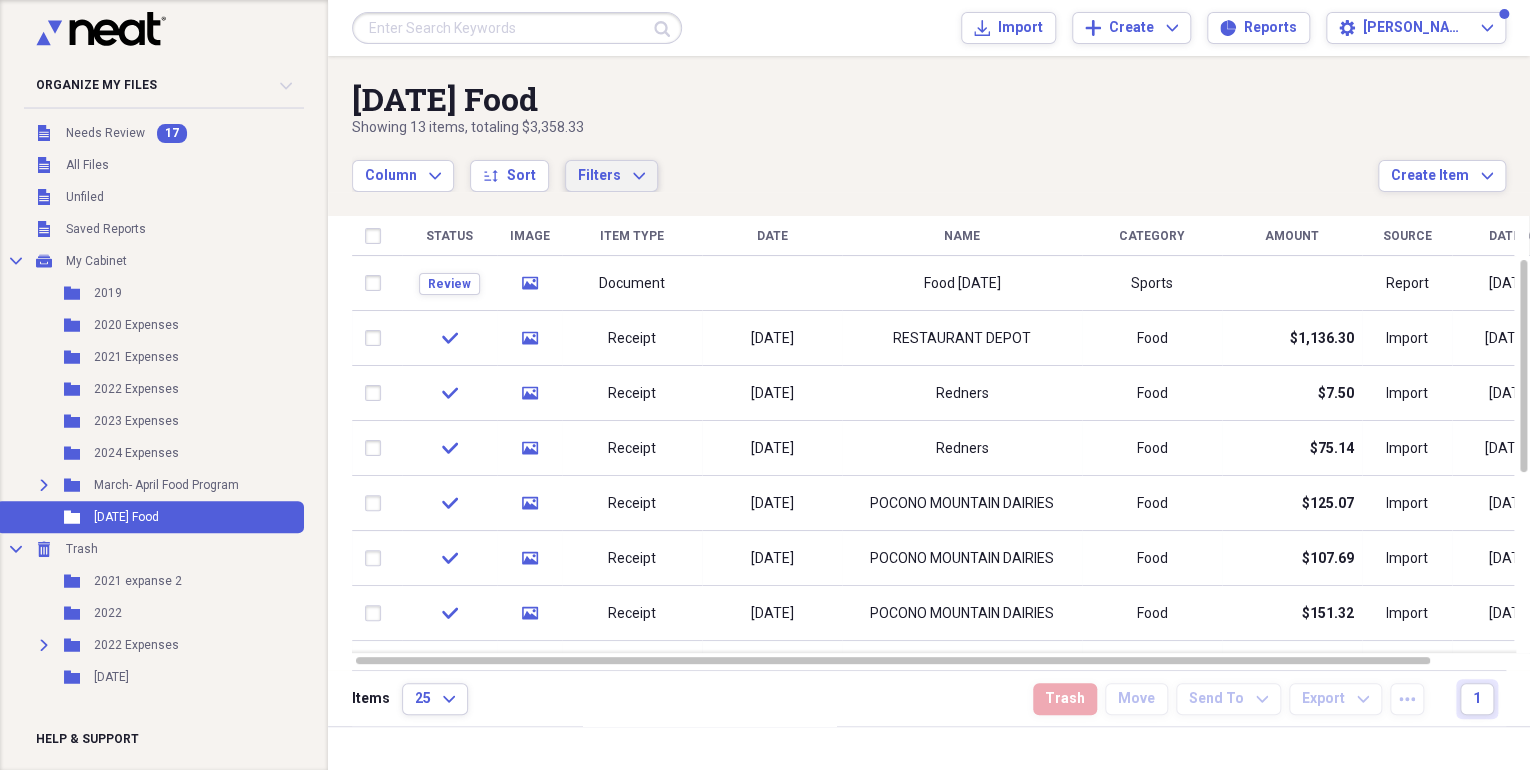 click on "Filters  Expand" at bounding box center (611, 176) 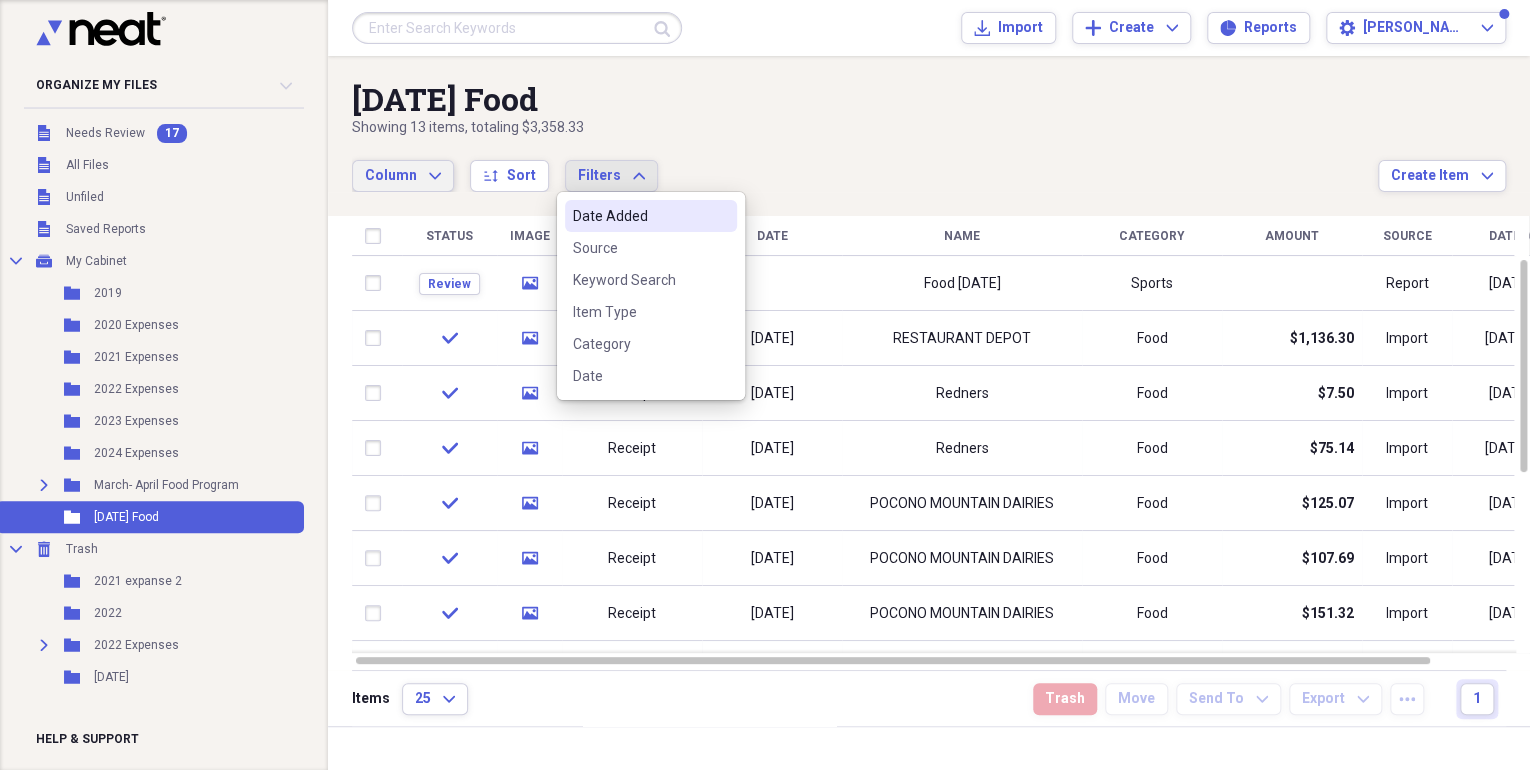 click on "Expand" 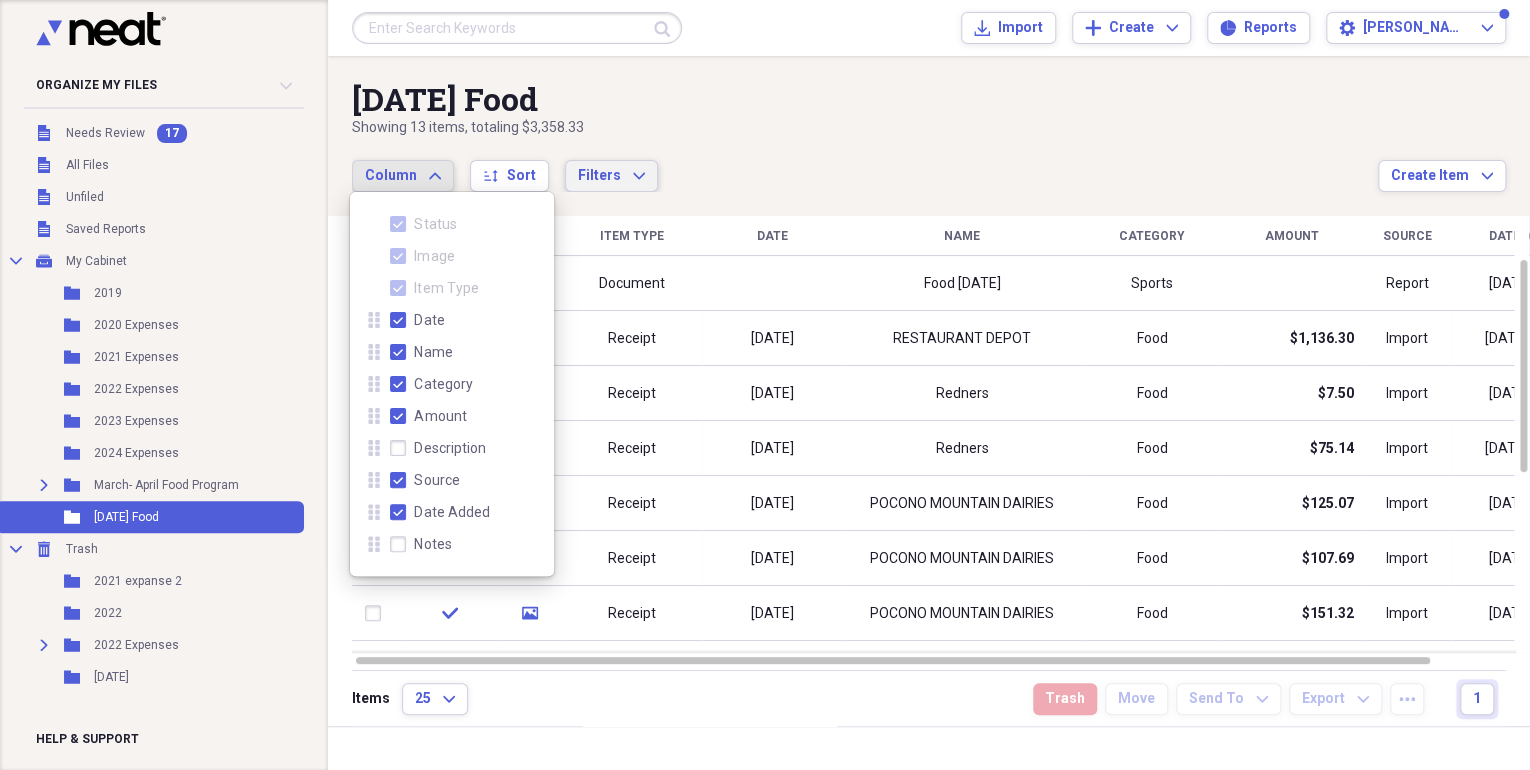click on "Filters  Expand" at bounding box center [611, 176] 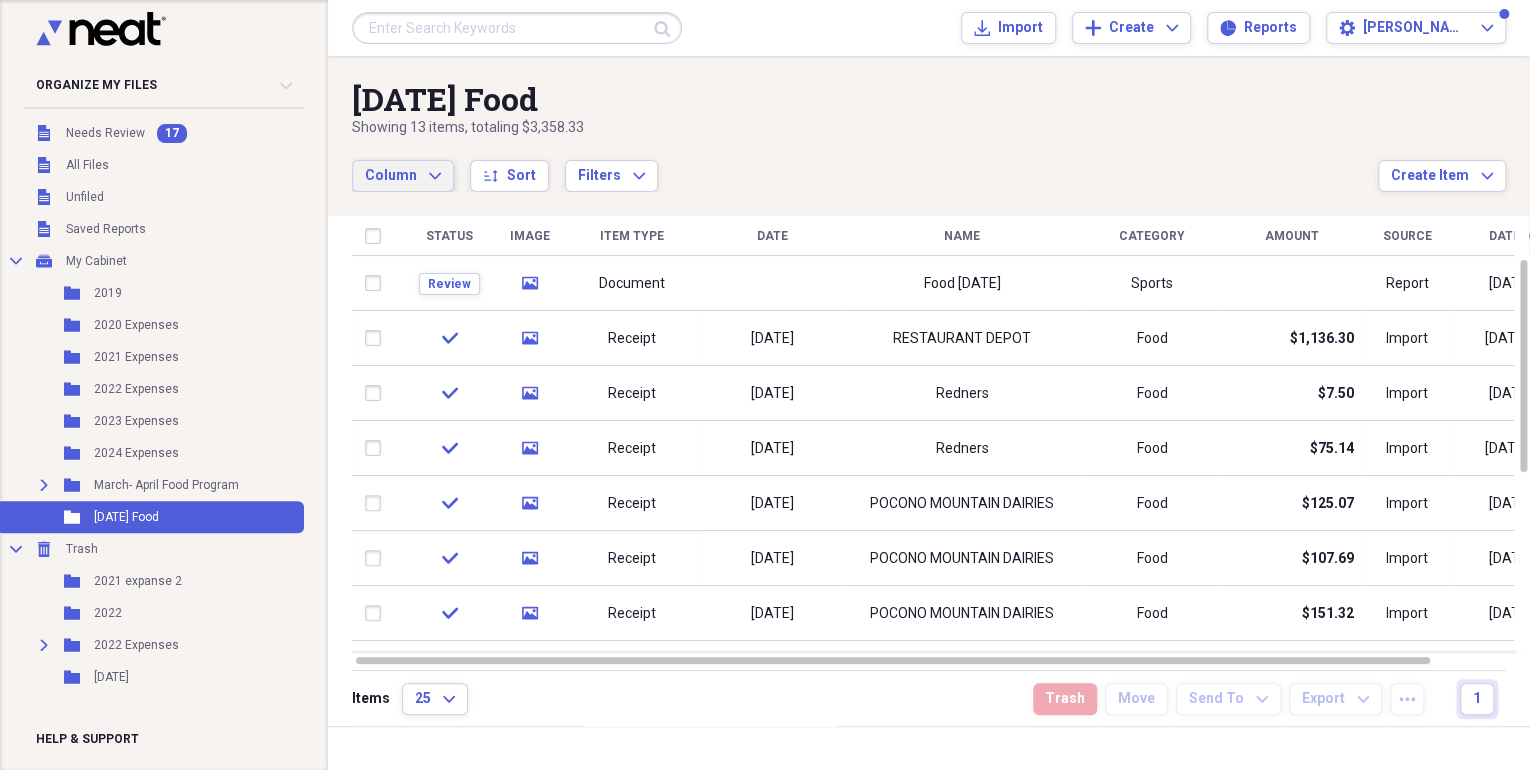 click on "Column Expand sort Sort Filters  Expand" at bounding box center [865, 165] 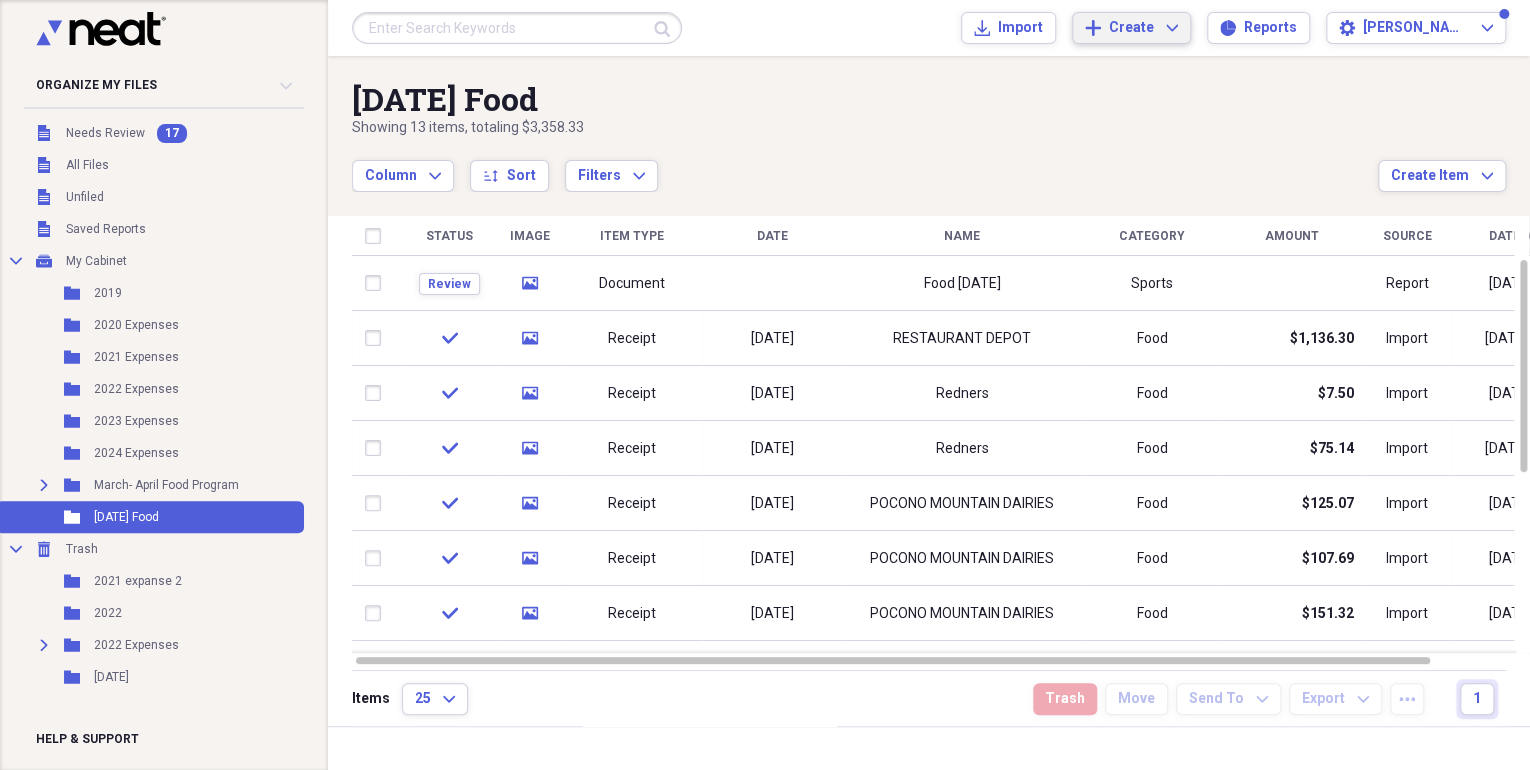 click on "Expand" 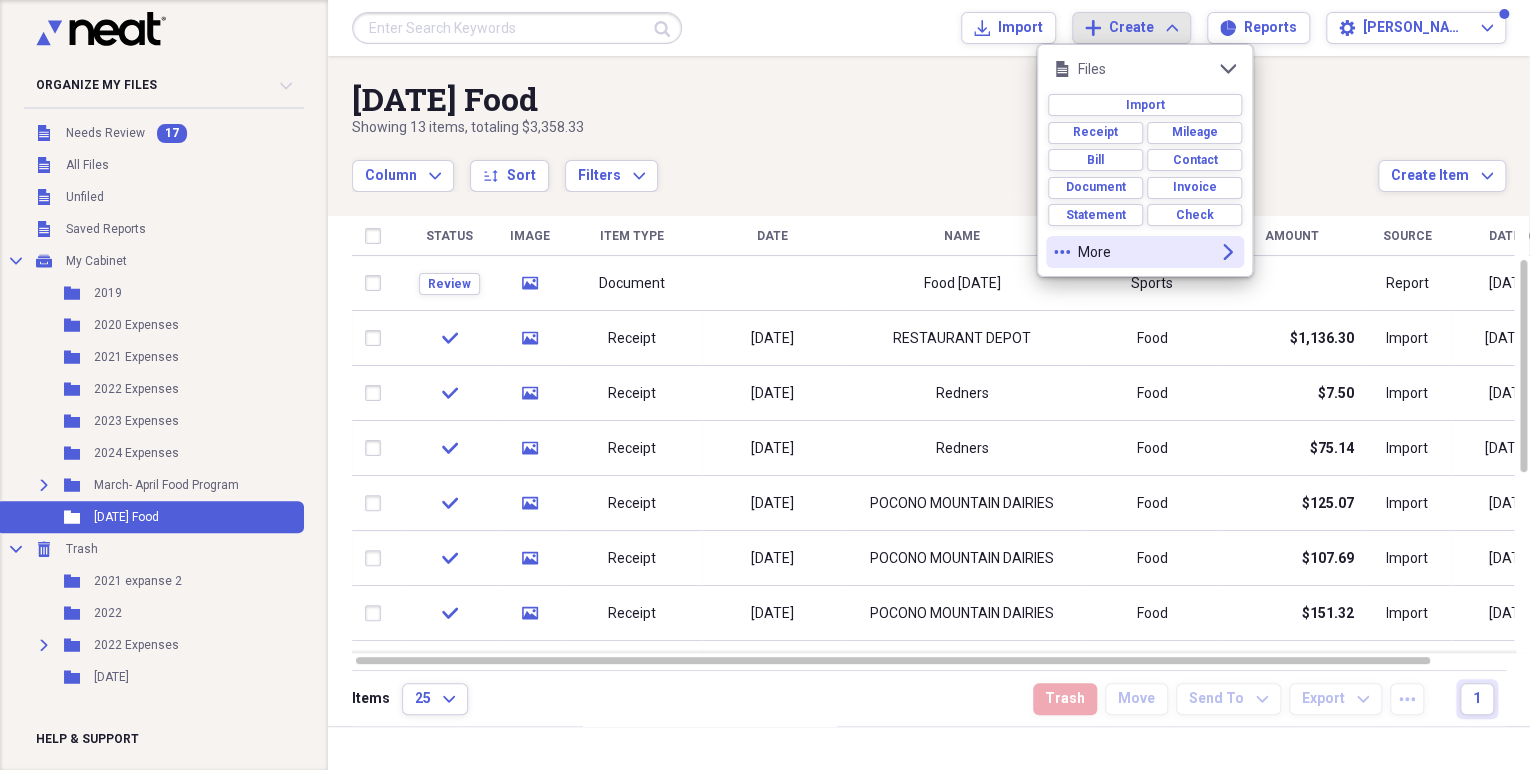 click on "More" at bounding box center (1145, 252) 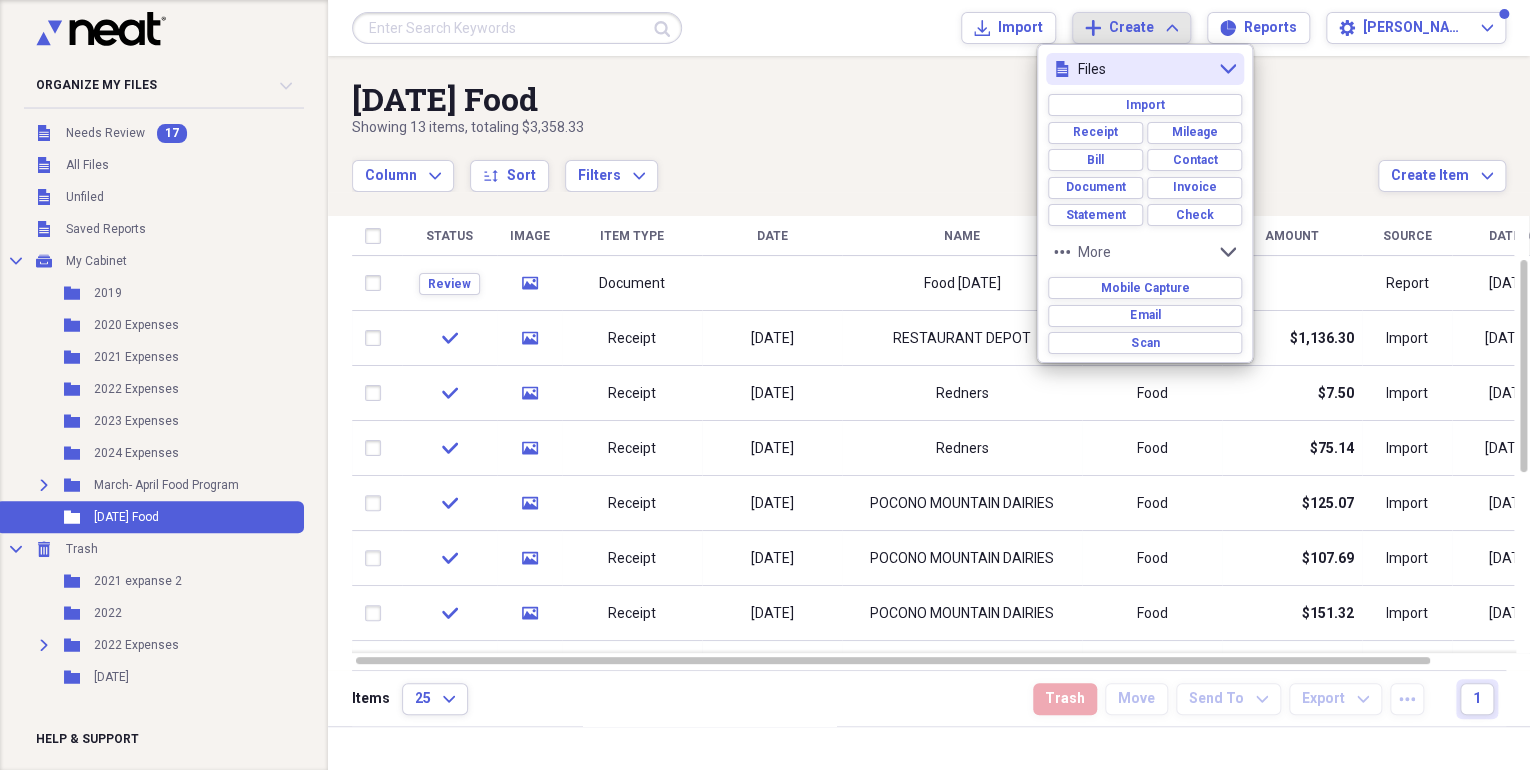 click on "[DATE] Food" at bounding box center (865, 99) 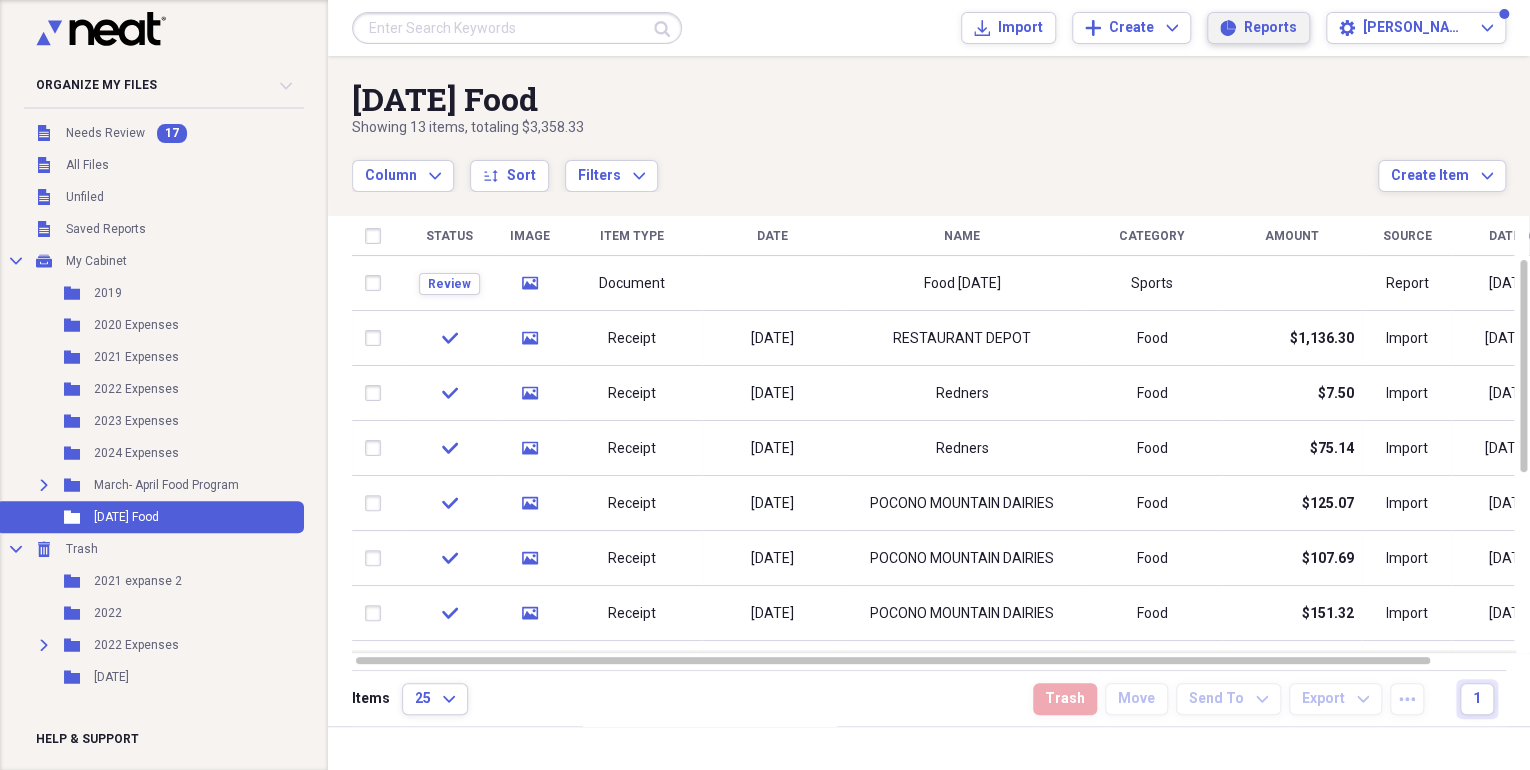 click on "Reports" at bounding box center (1270, 28) 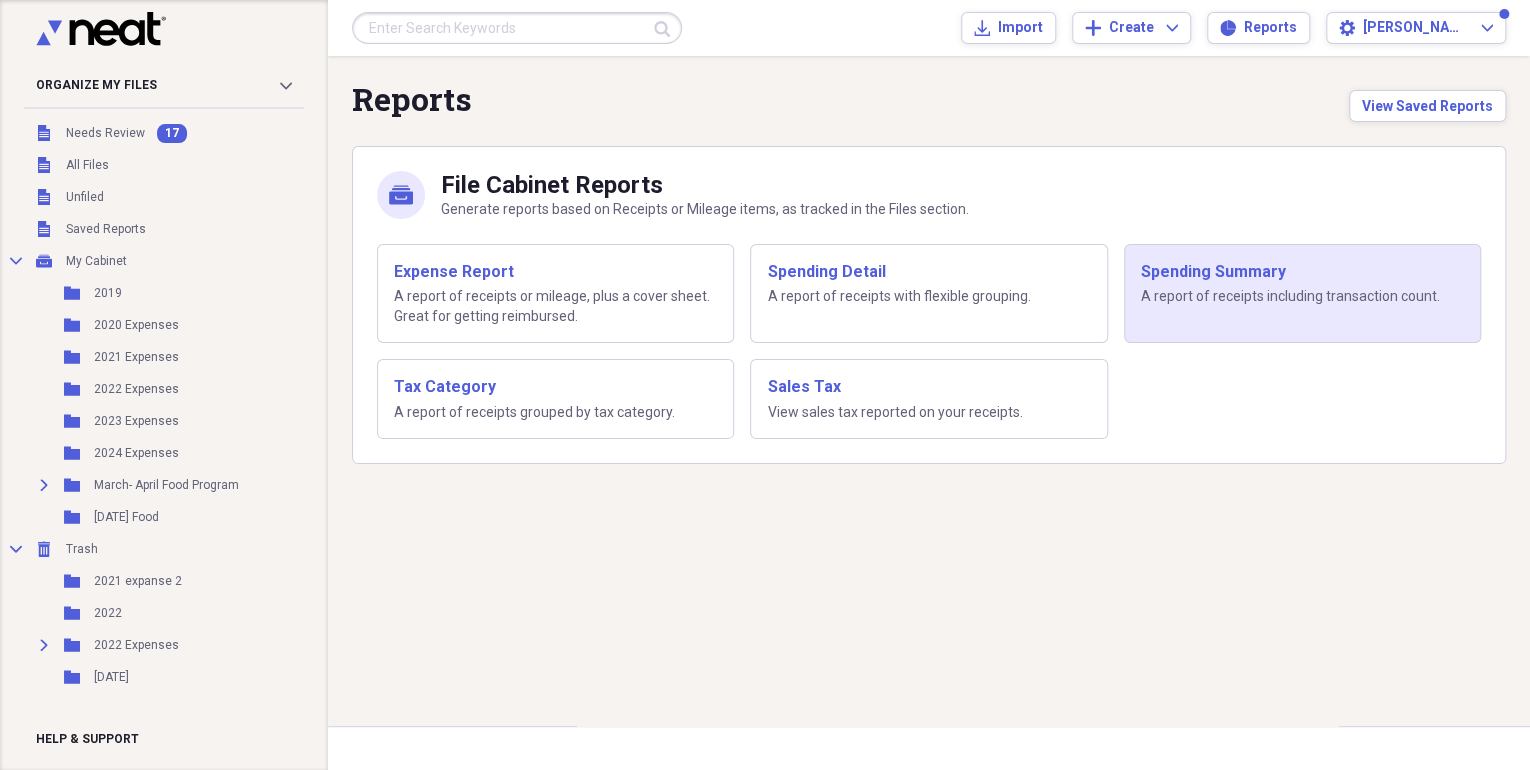 click on "Spending Summary A report of receipts including transaction count." at bounding box center [1302, 294] 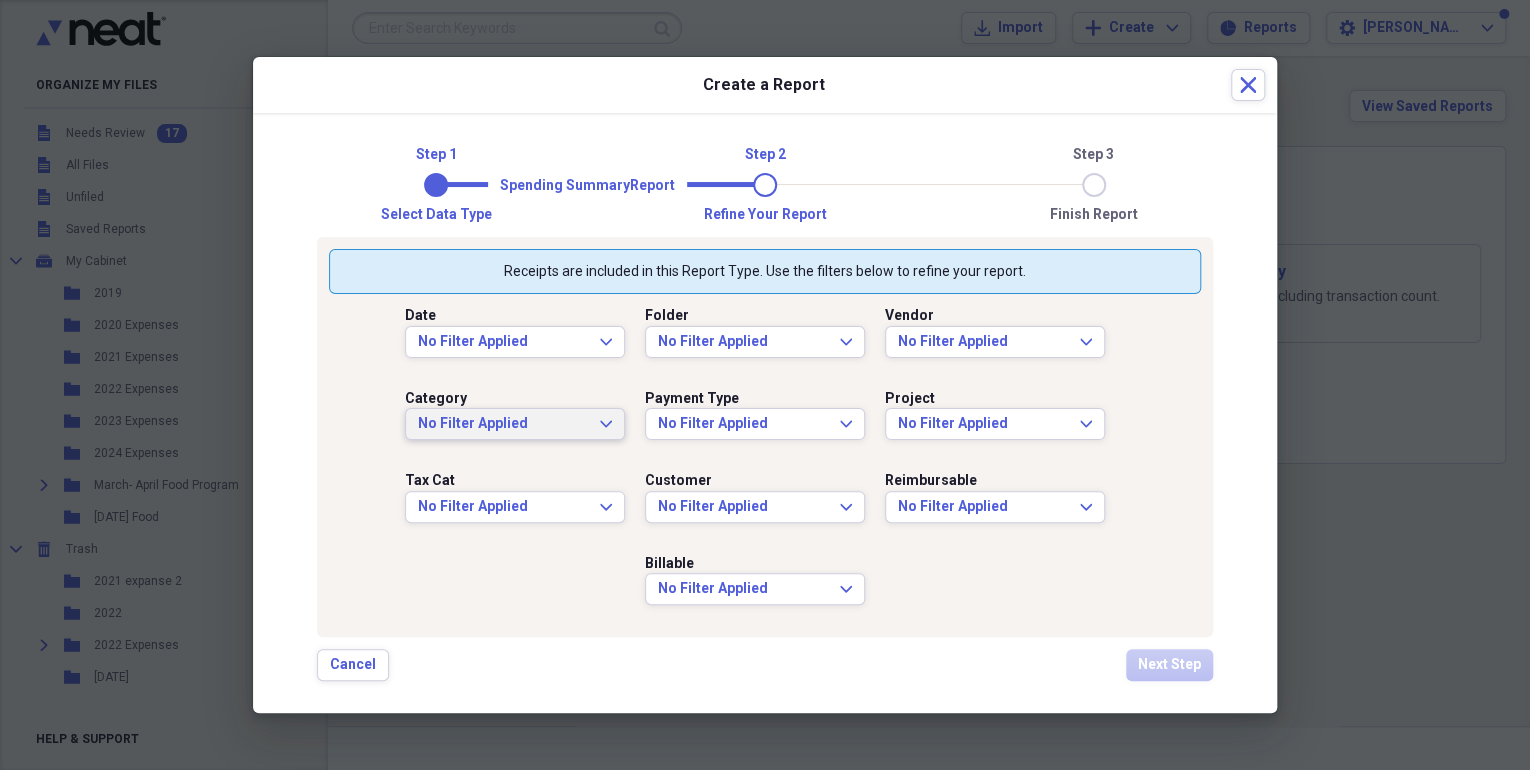 click on "No Filter Applied" at bounding box center (503, 424) 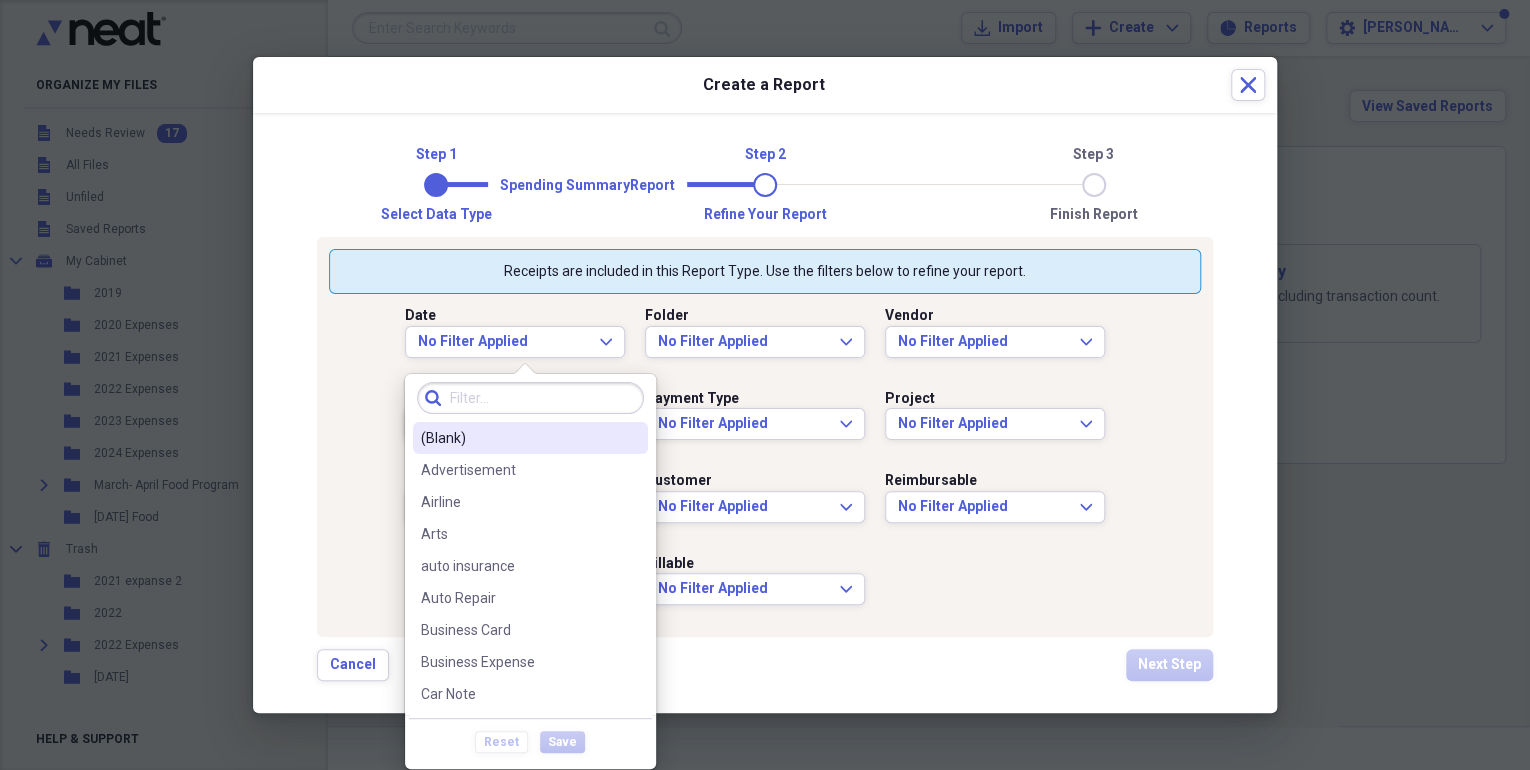 click on "Receipts are included in this Report Type. Use the filters below to refine your report." at bounding box center (765, 272) 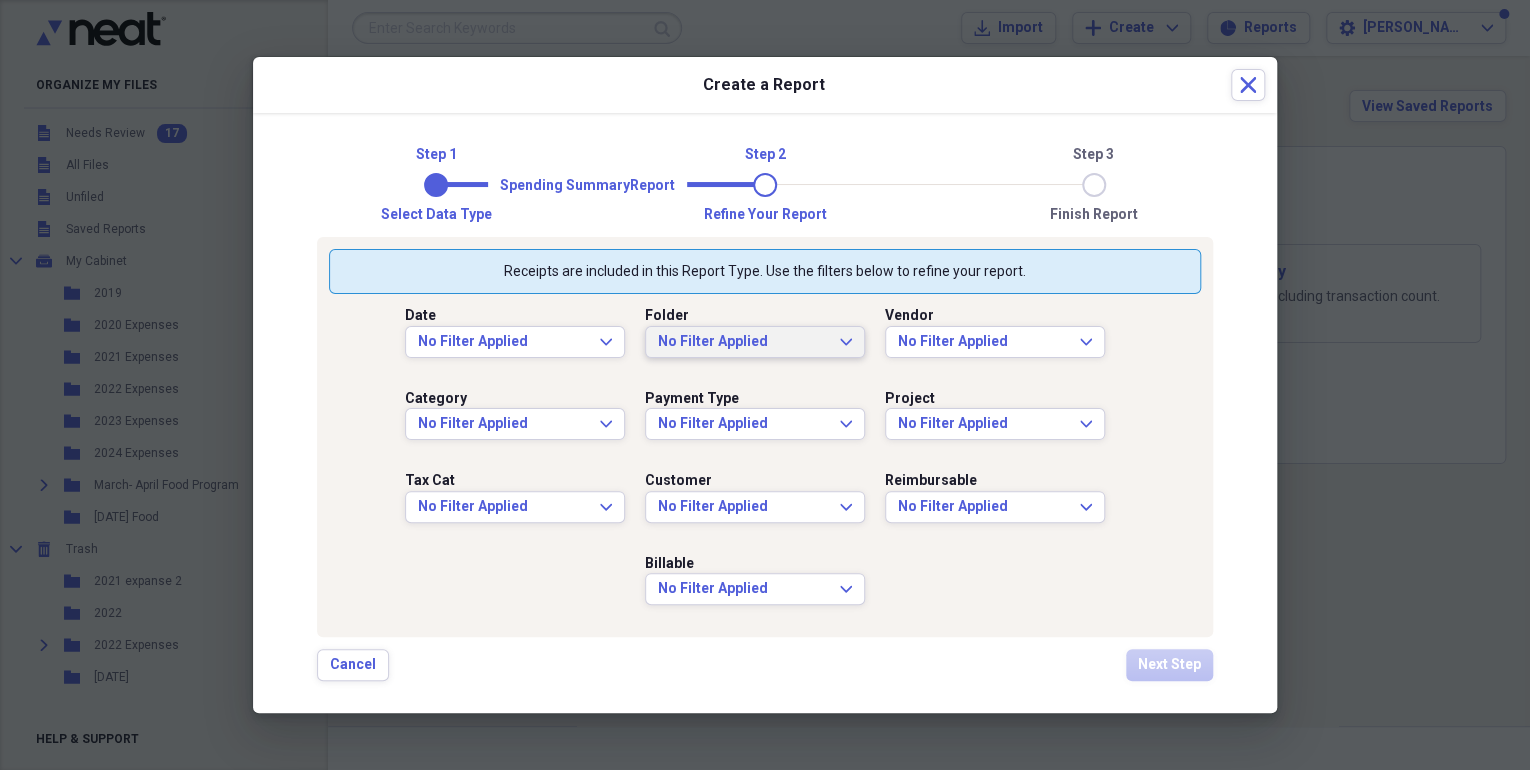 click on "No Filter Applied" at bounding box center (743, 342) 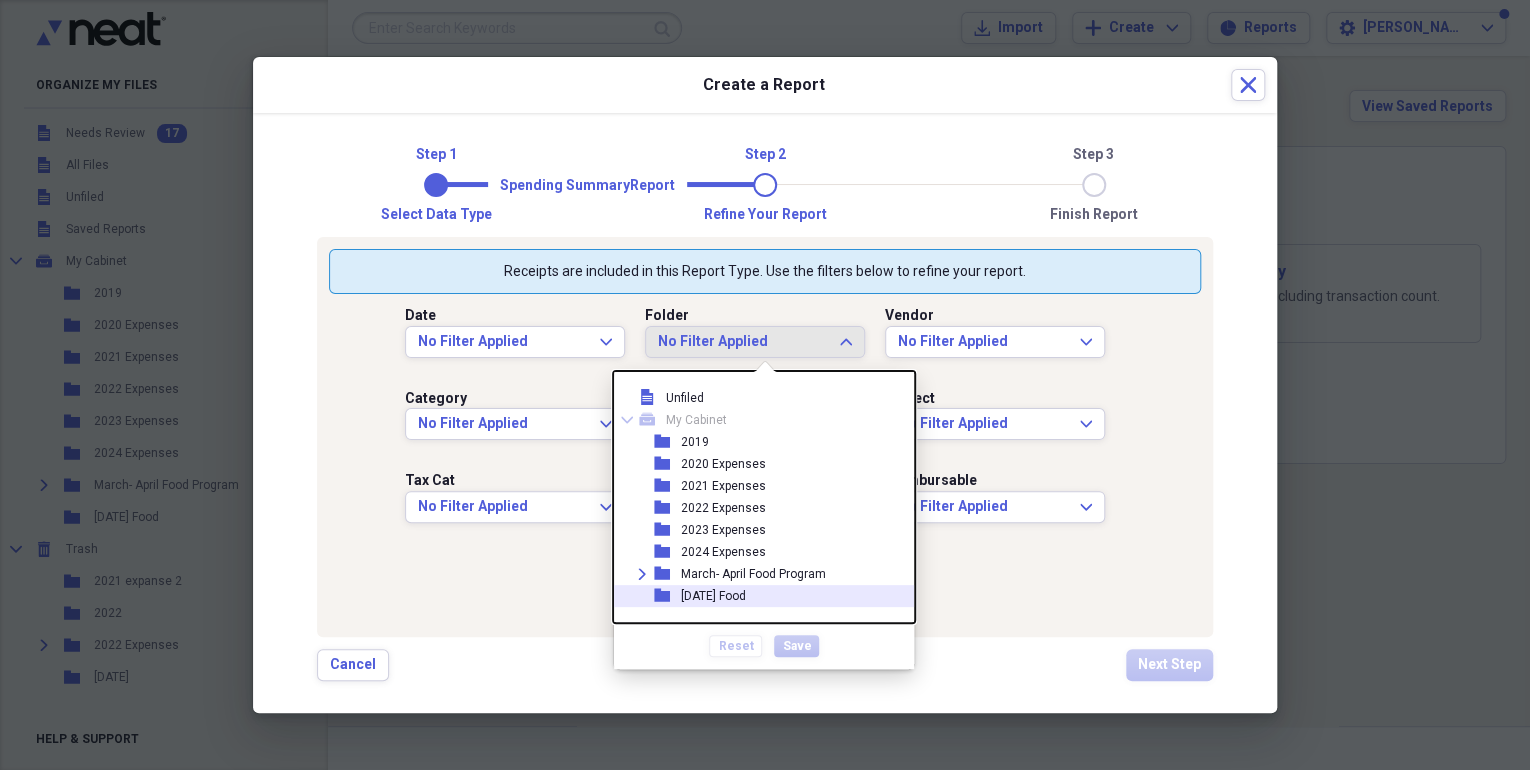 click on "[DATE] Food" at bounding box center [712, 596] 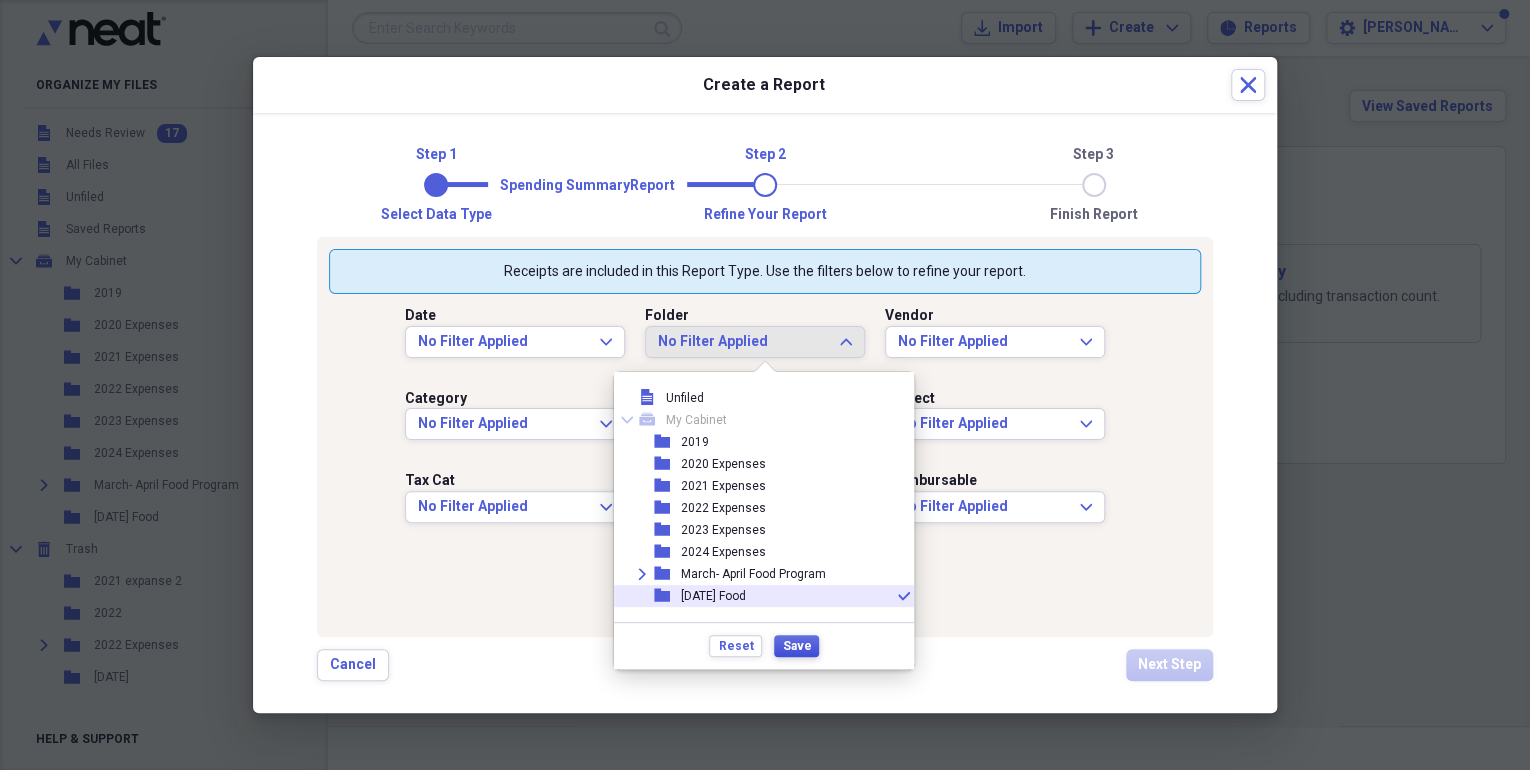 click on "Save" at bounding box center [796, 646] 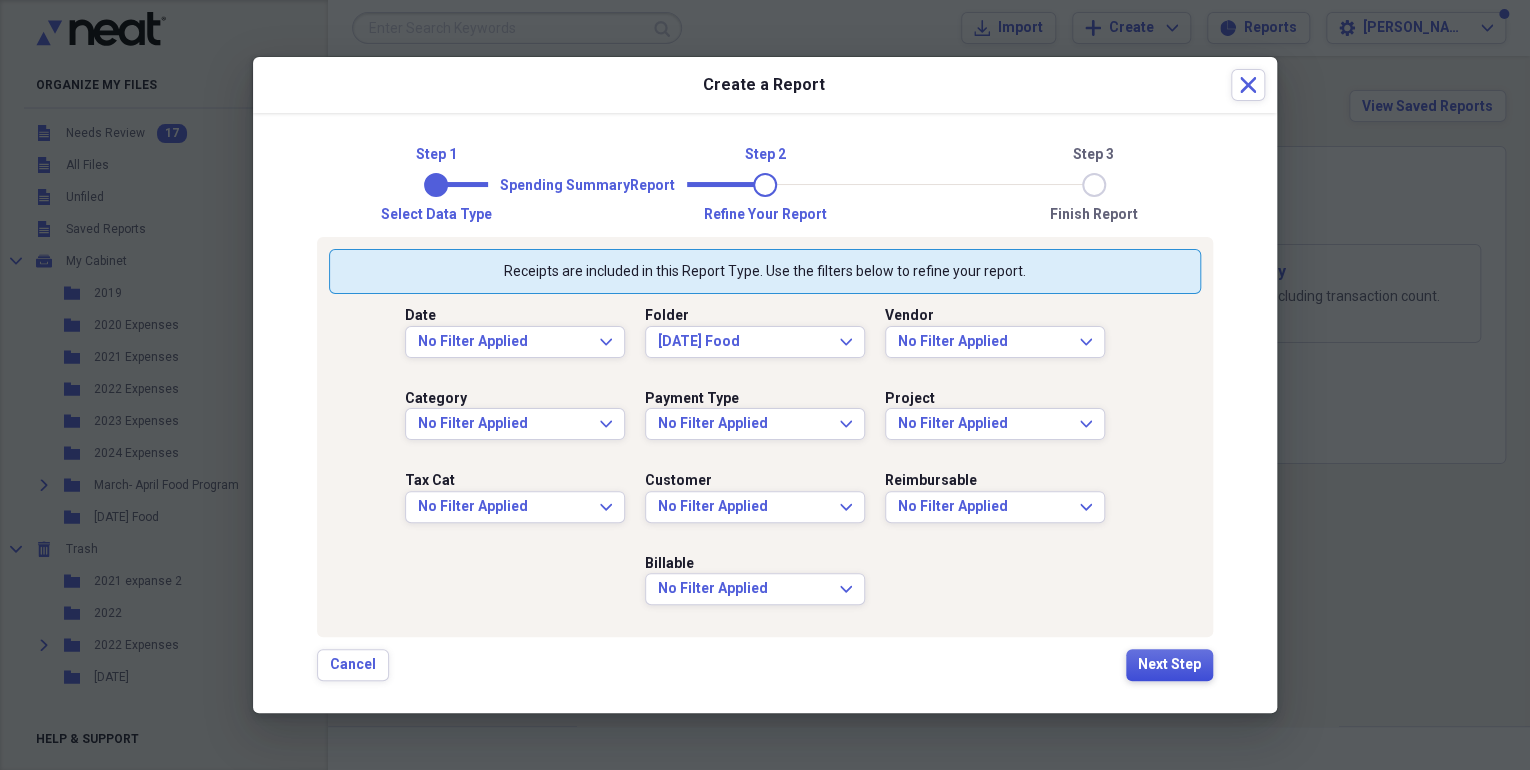 click on "Next Step" at bounding box center (1169, 665) 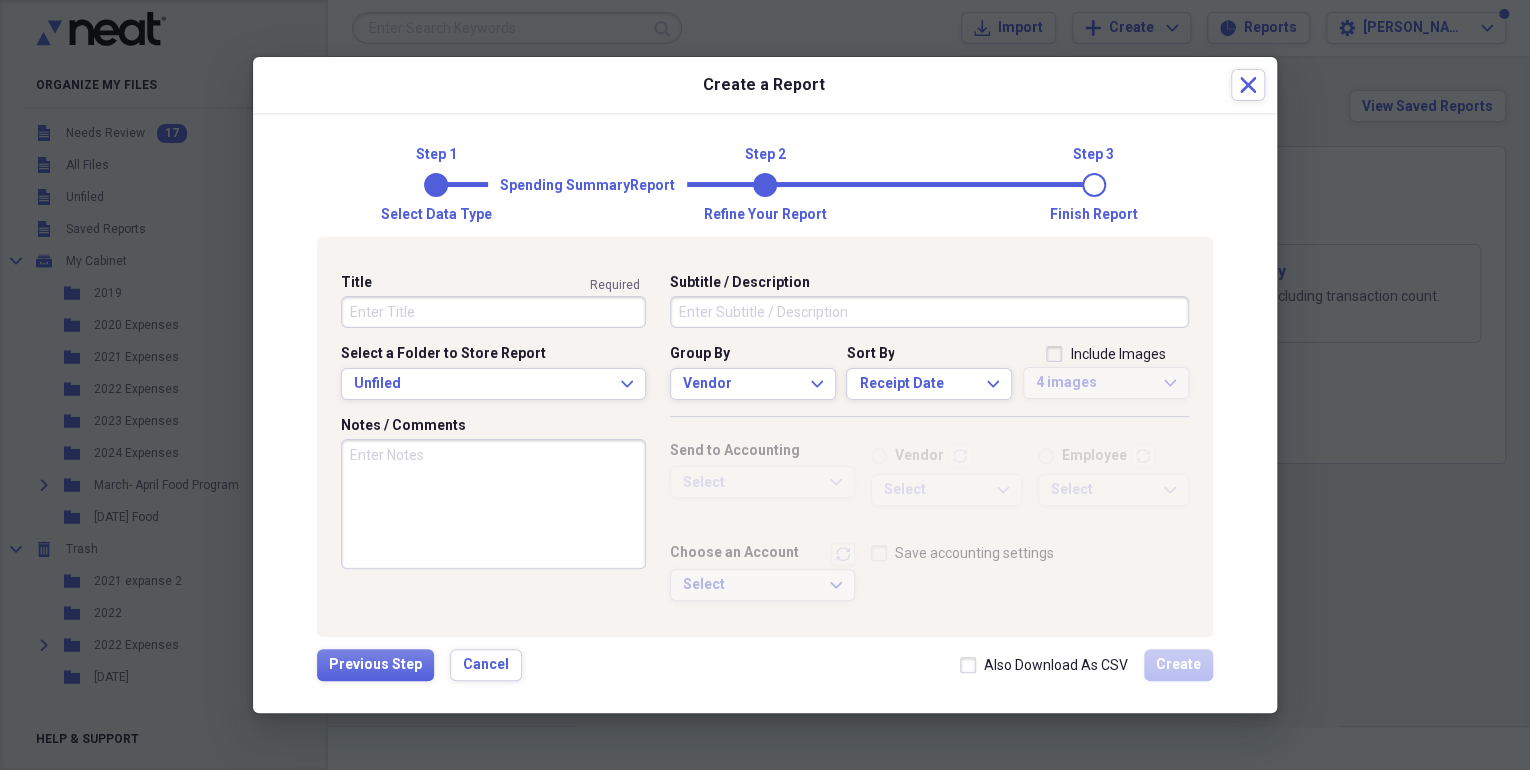click on "Title" at bounding box center (493, 312) 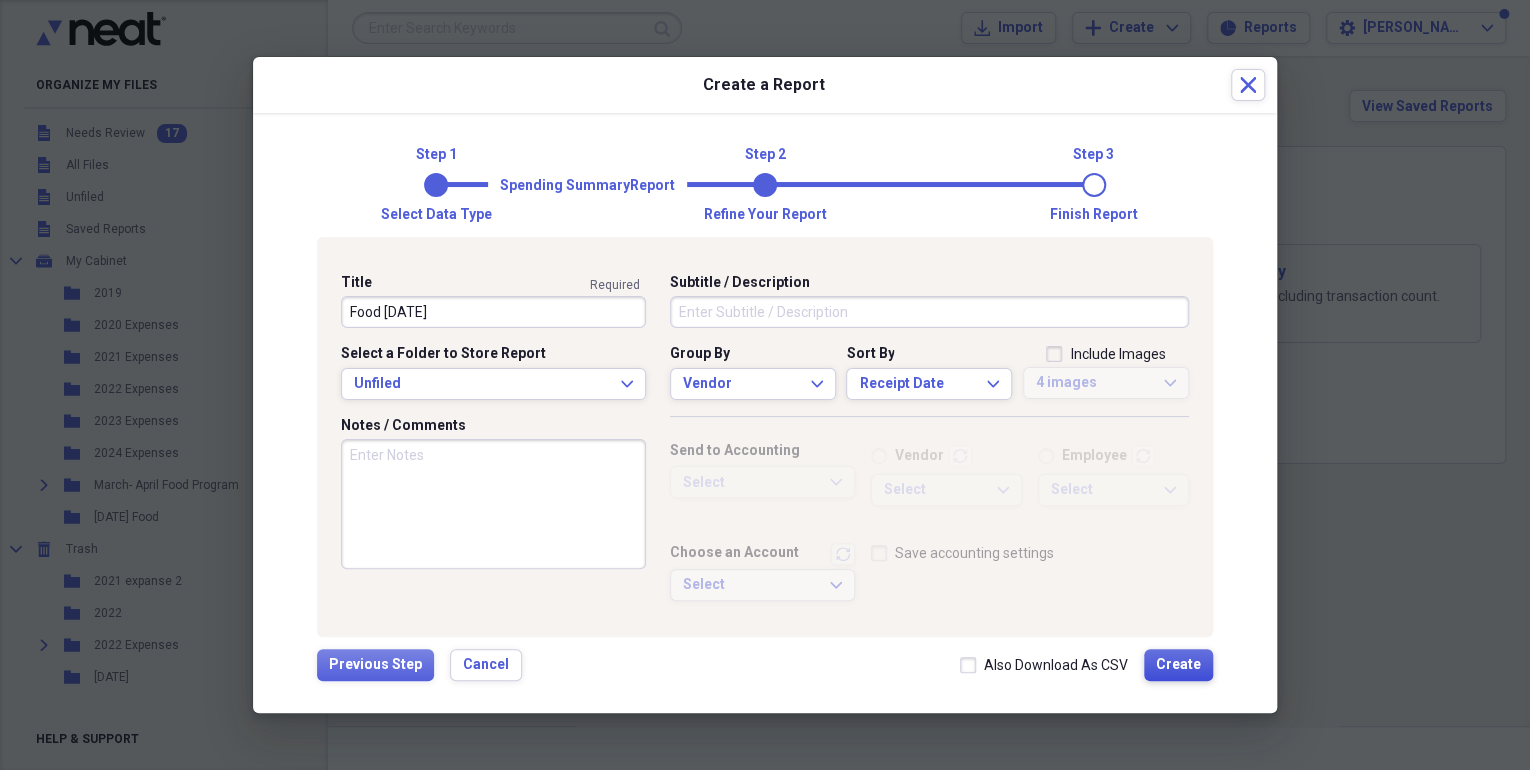 type on "Food [DATE]" 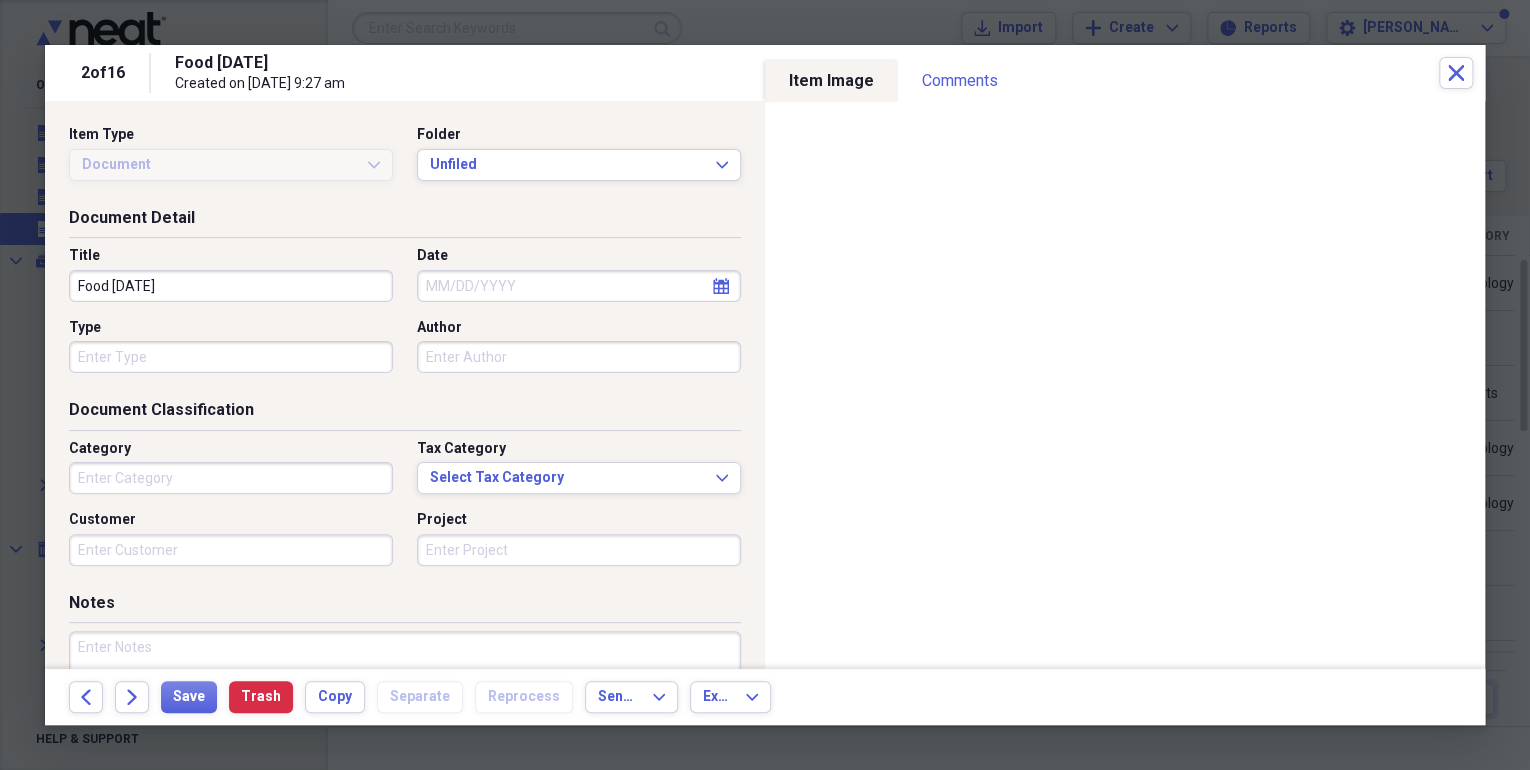type on "Sports" 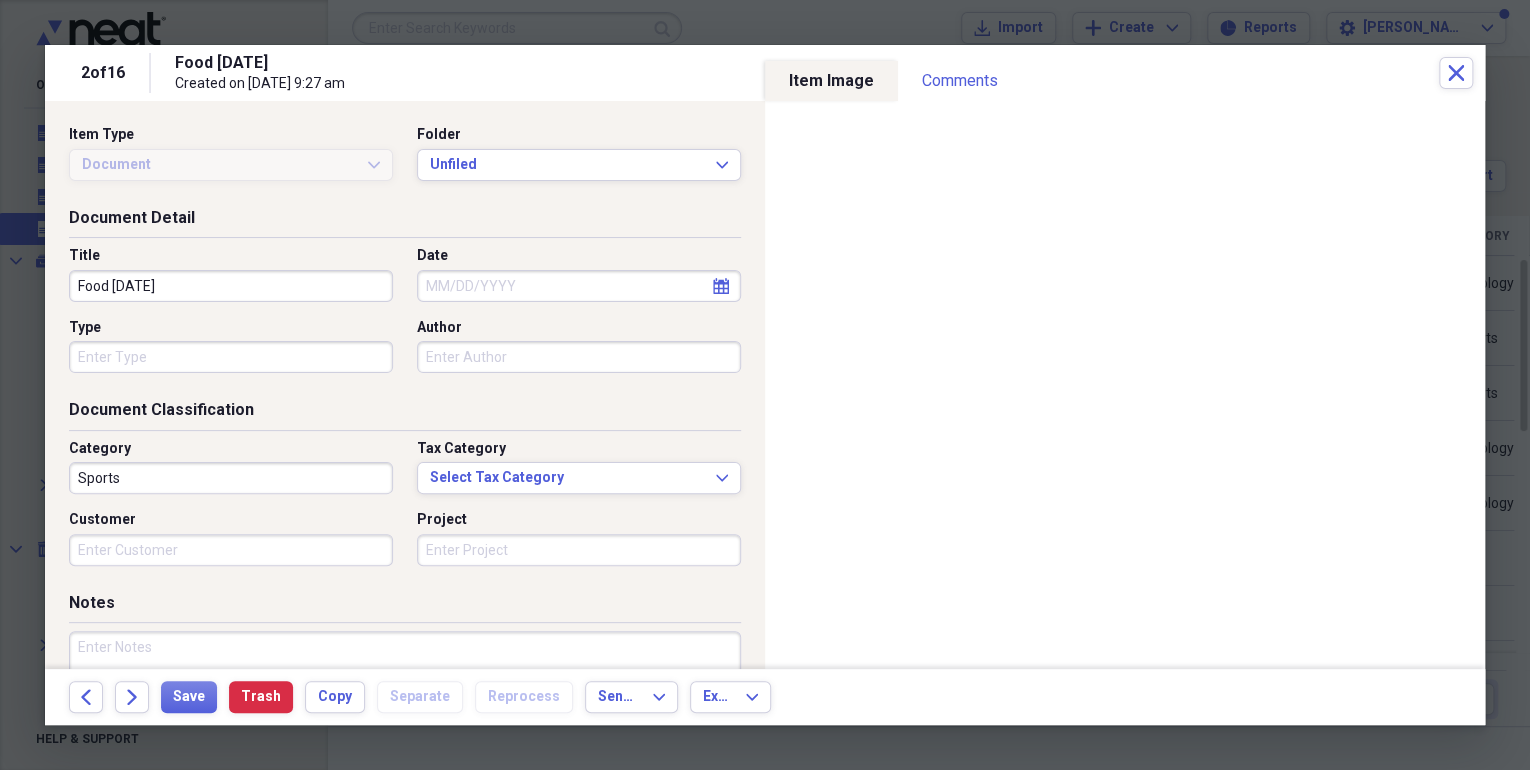 click on "Food [DATE] Created on [DATE] 9:27 am" at bounding box center (807, 73) 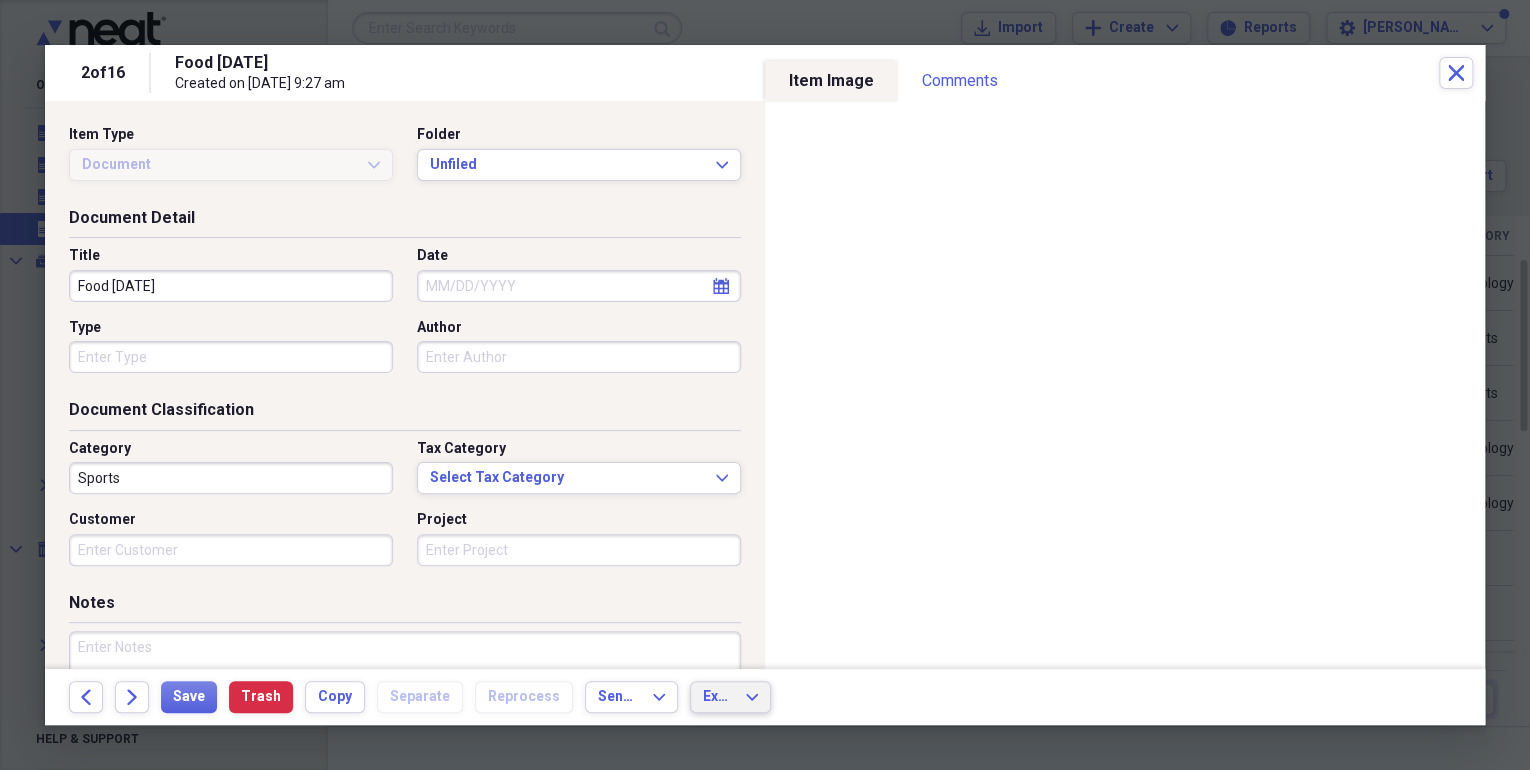 click on "Expand" 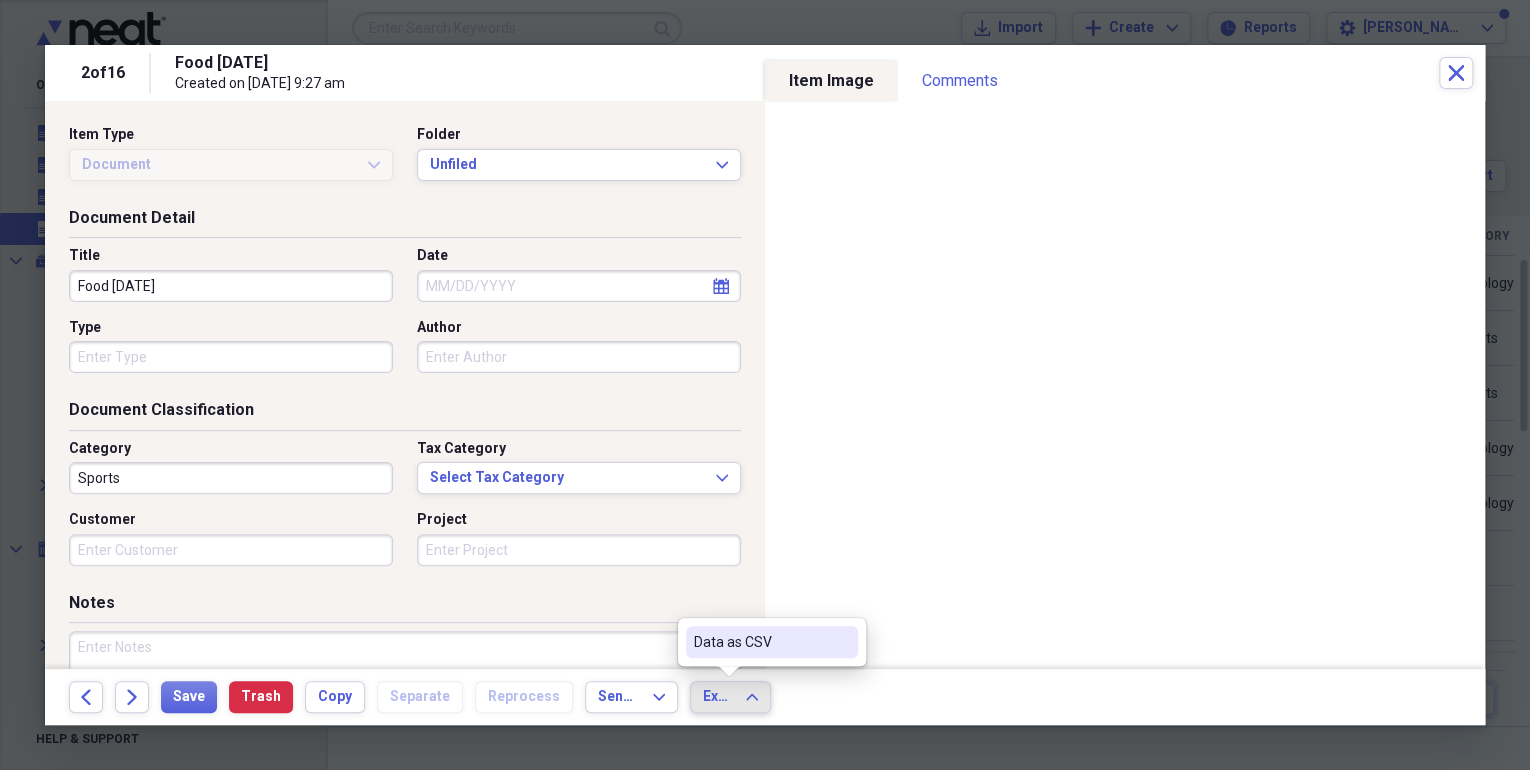 click on "Back Forward Save Trash Copy Separate Reprocess Send To Expand Export Expand" at bounding box center (765, 697) 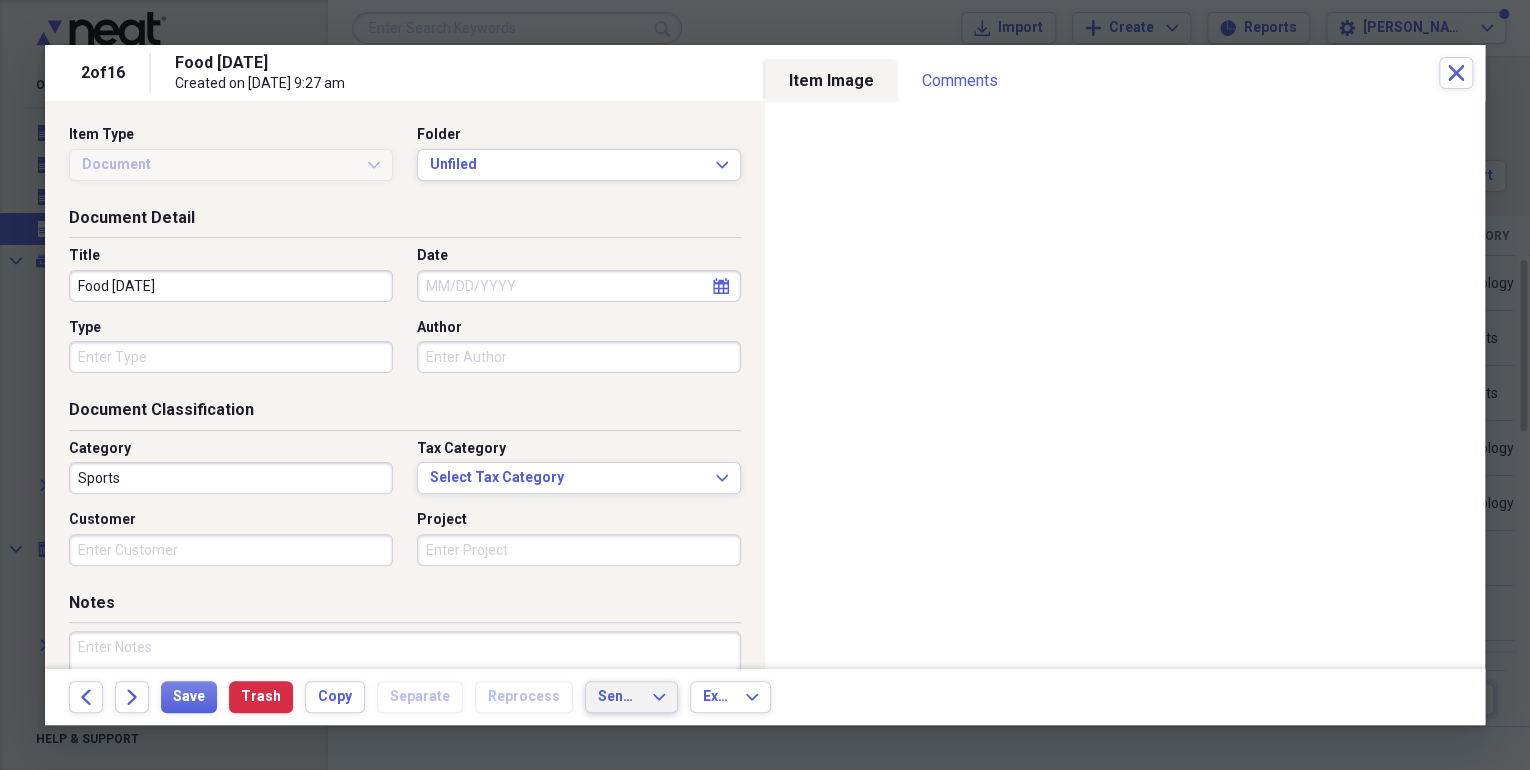 click on "Expand" 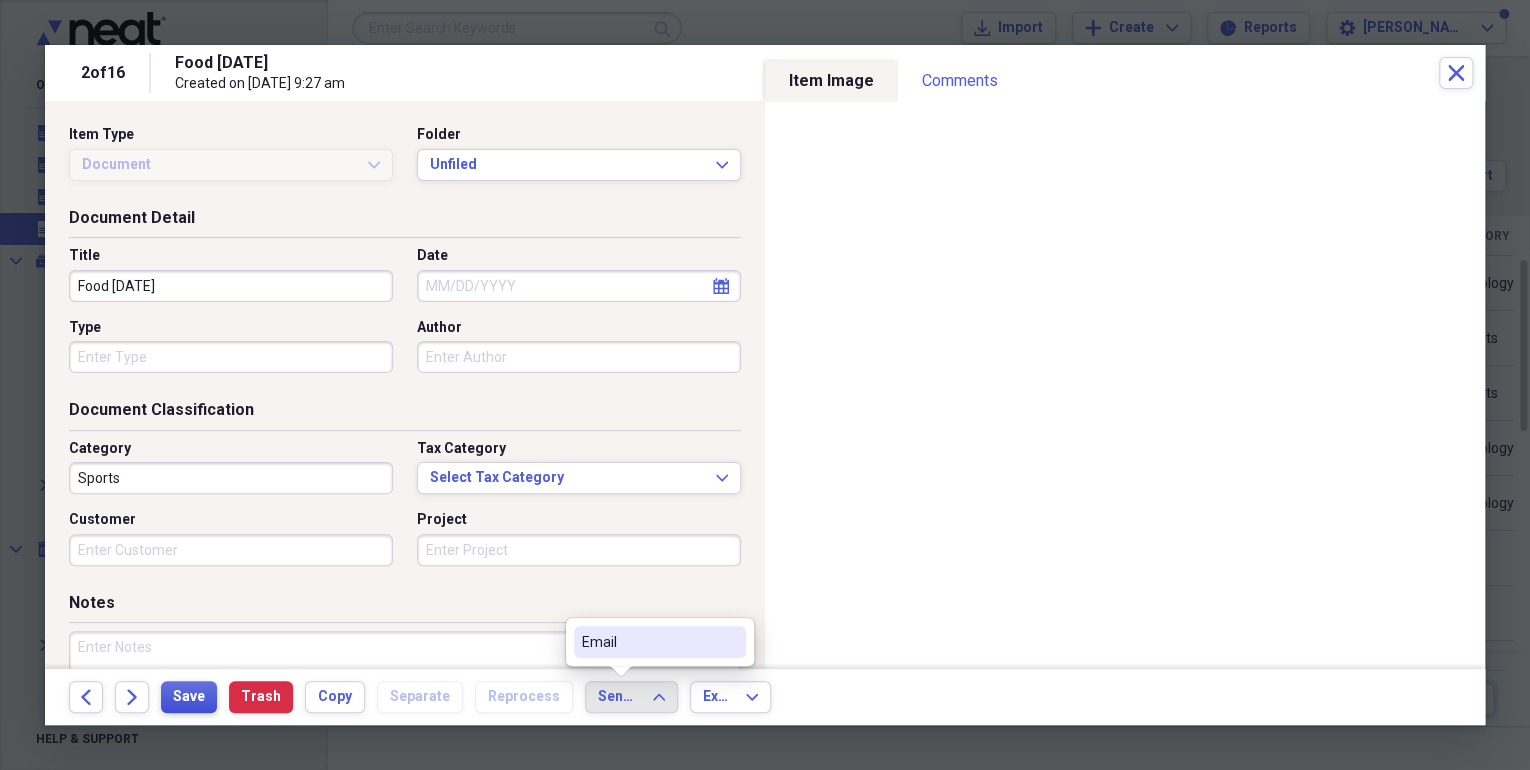 click on "Save" at bounding box center [189, 697] 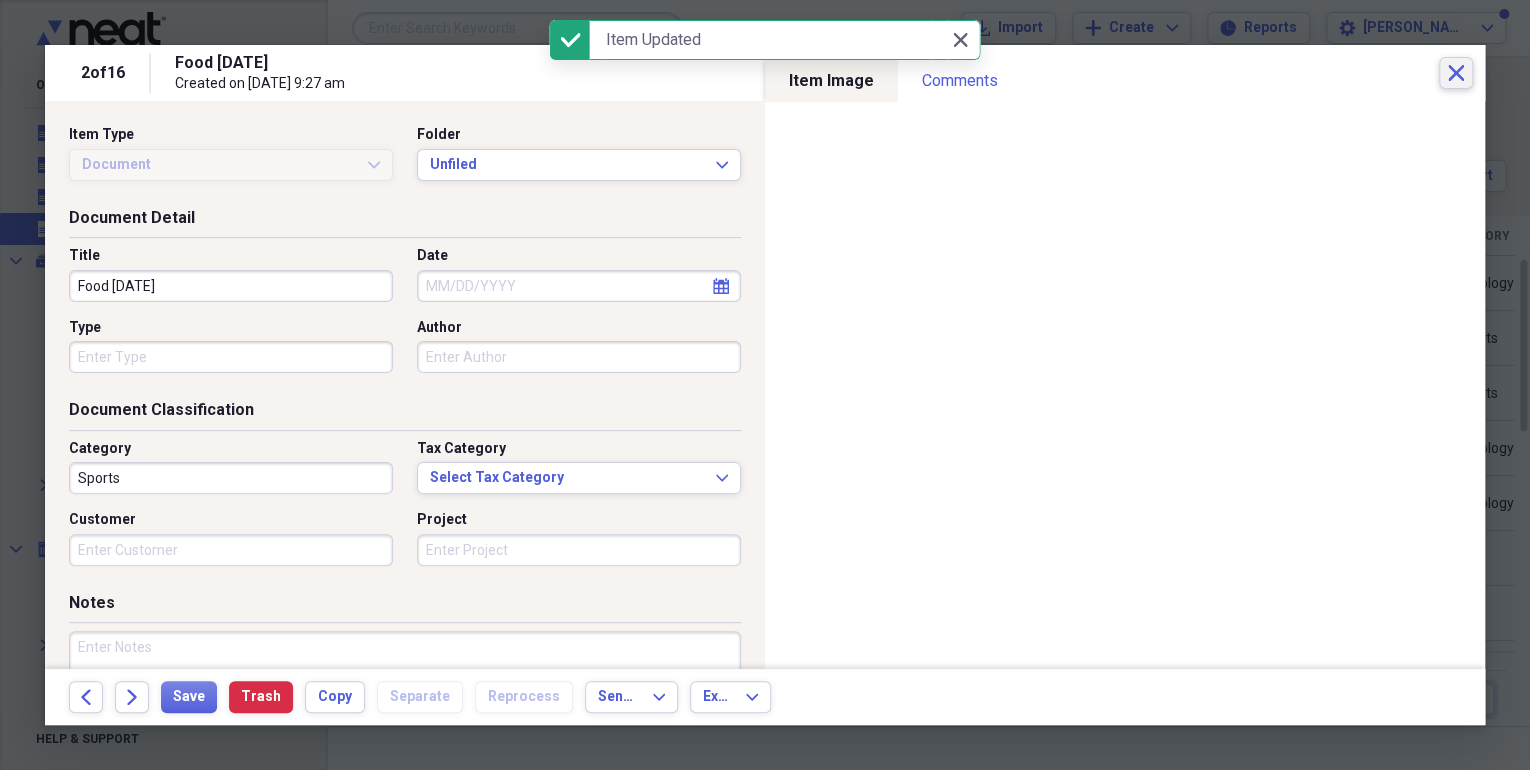 click on "Close" 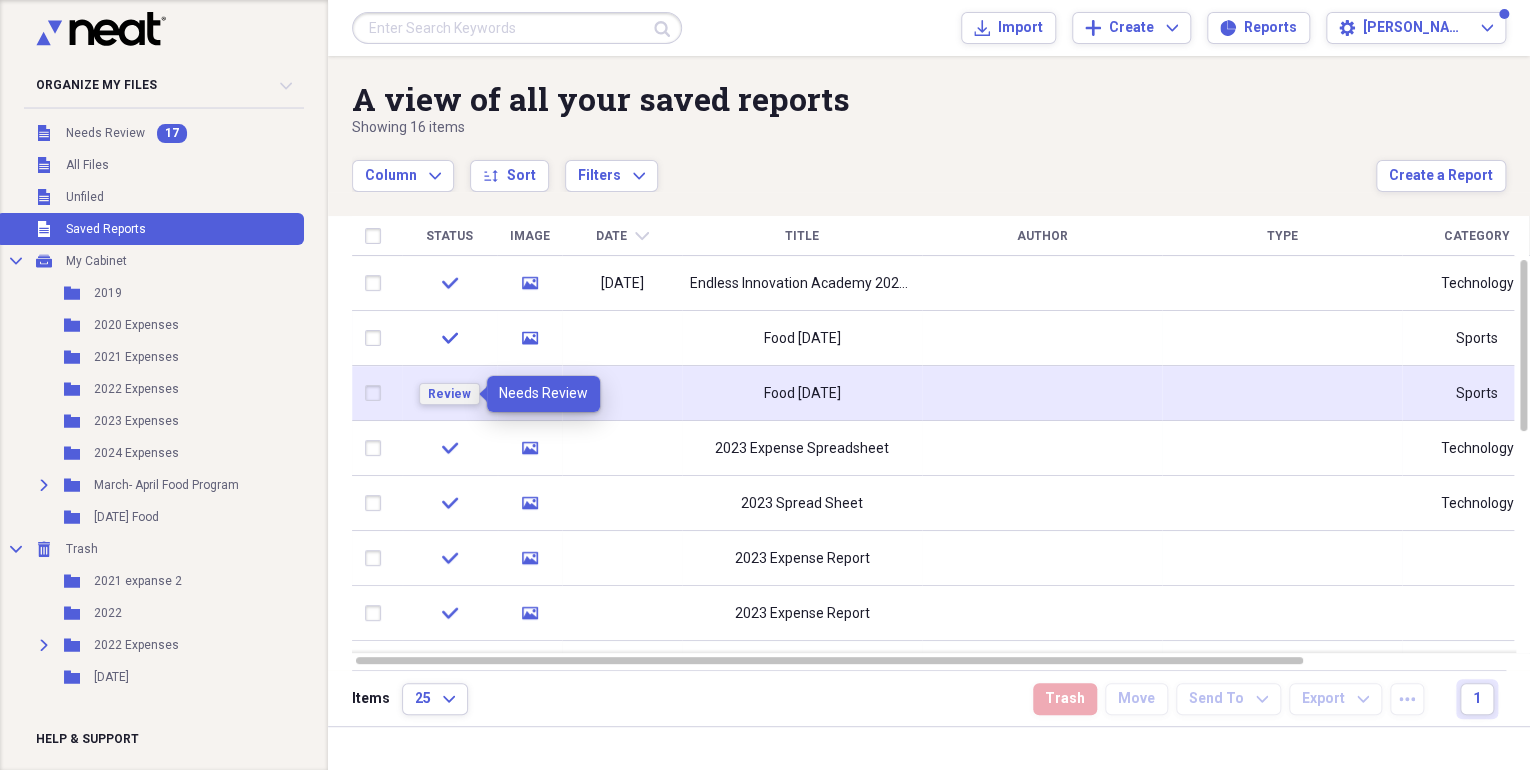 click on "Review" at bounding box center [449, 394] 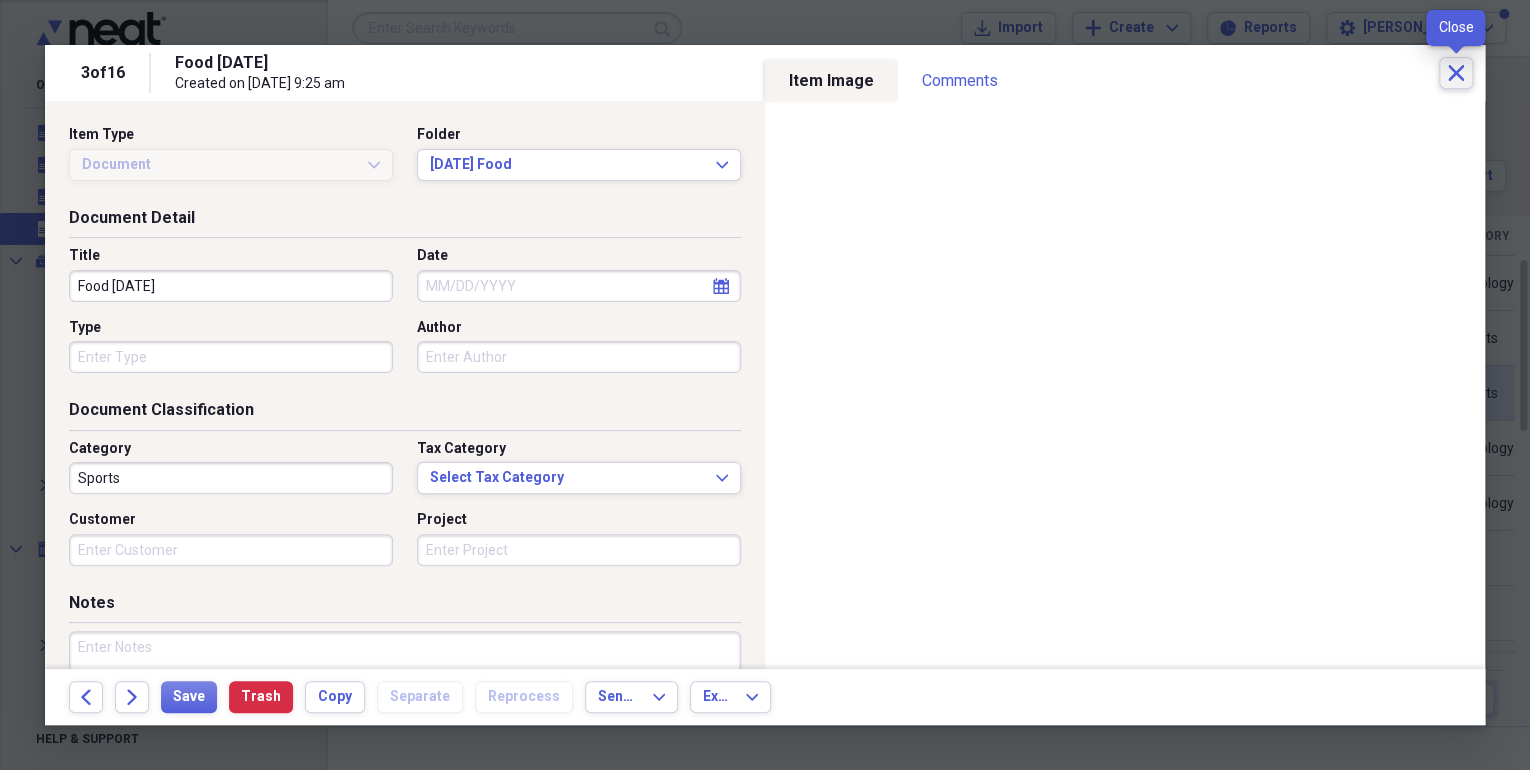 click on "Close" at bounding box center (1456, 73) 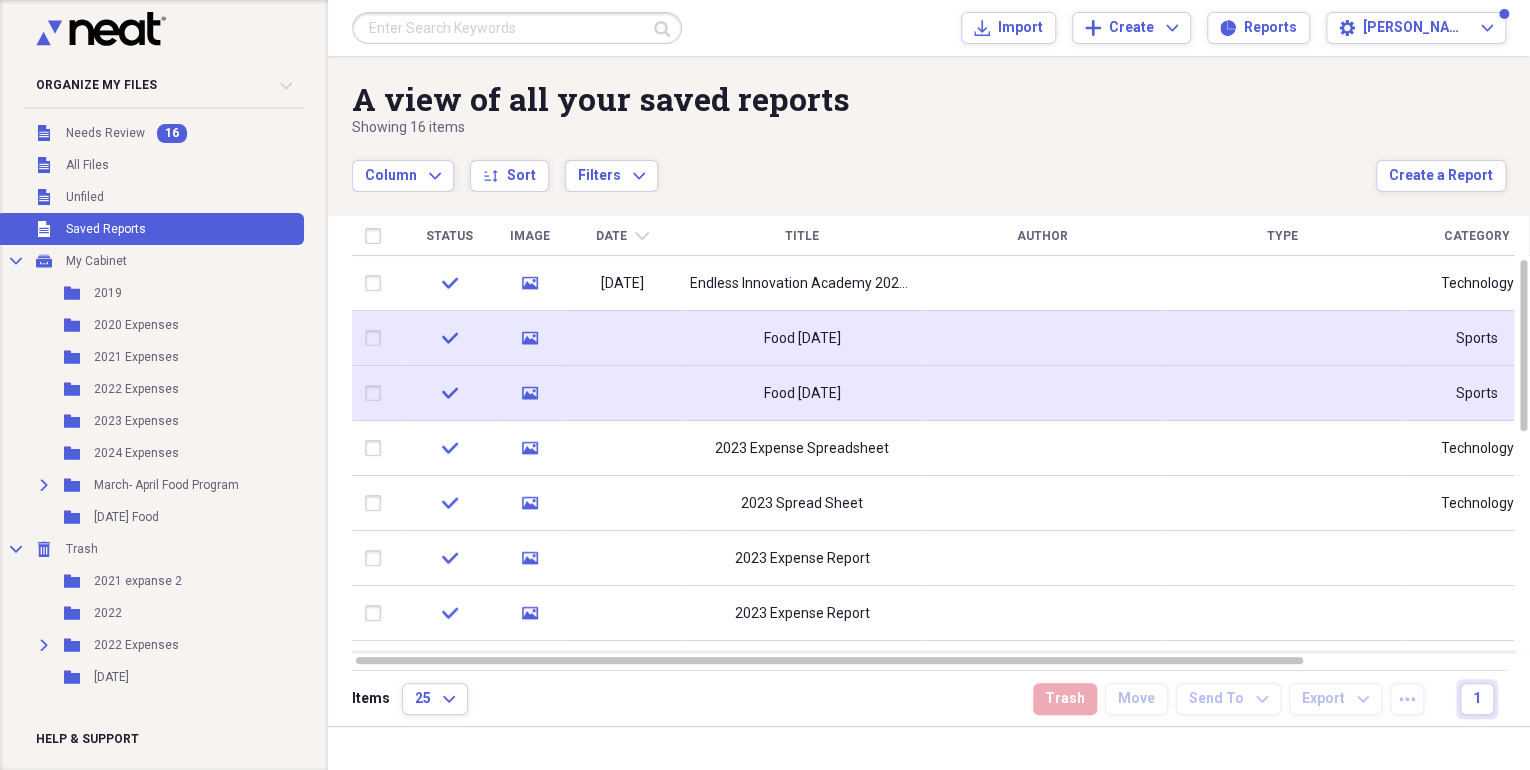 click on "media" 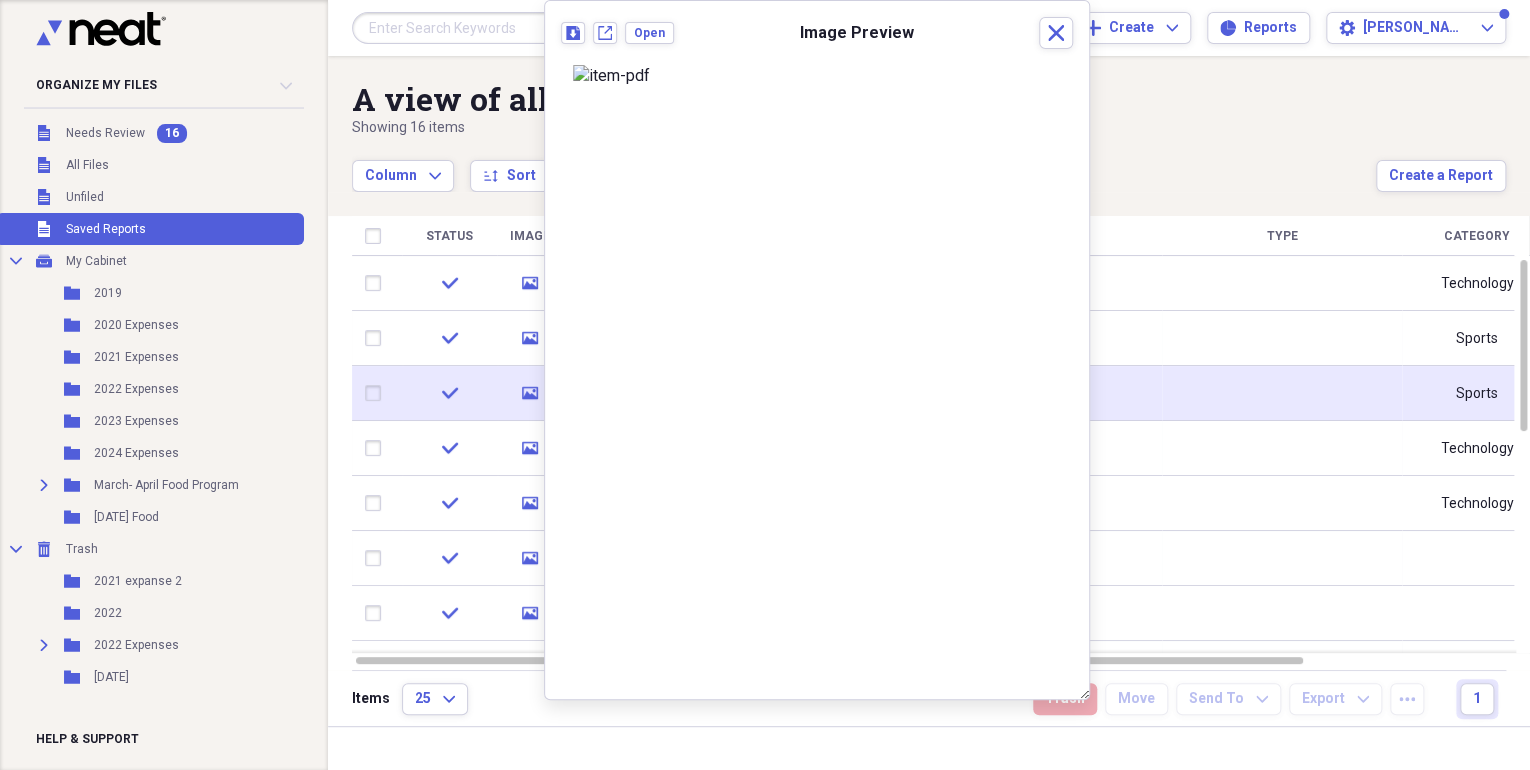 click on "check" at bounding box center [449, 393] 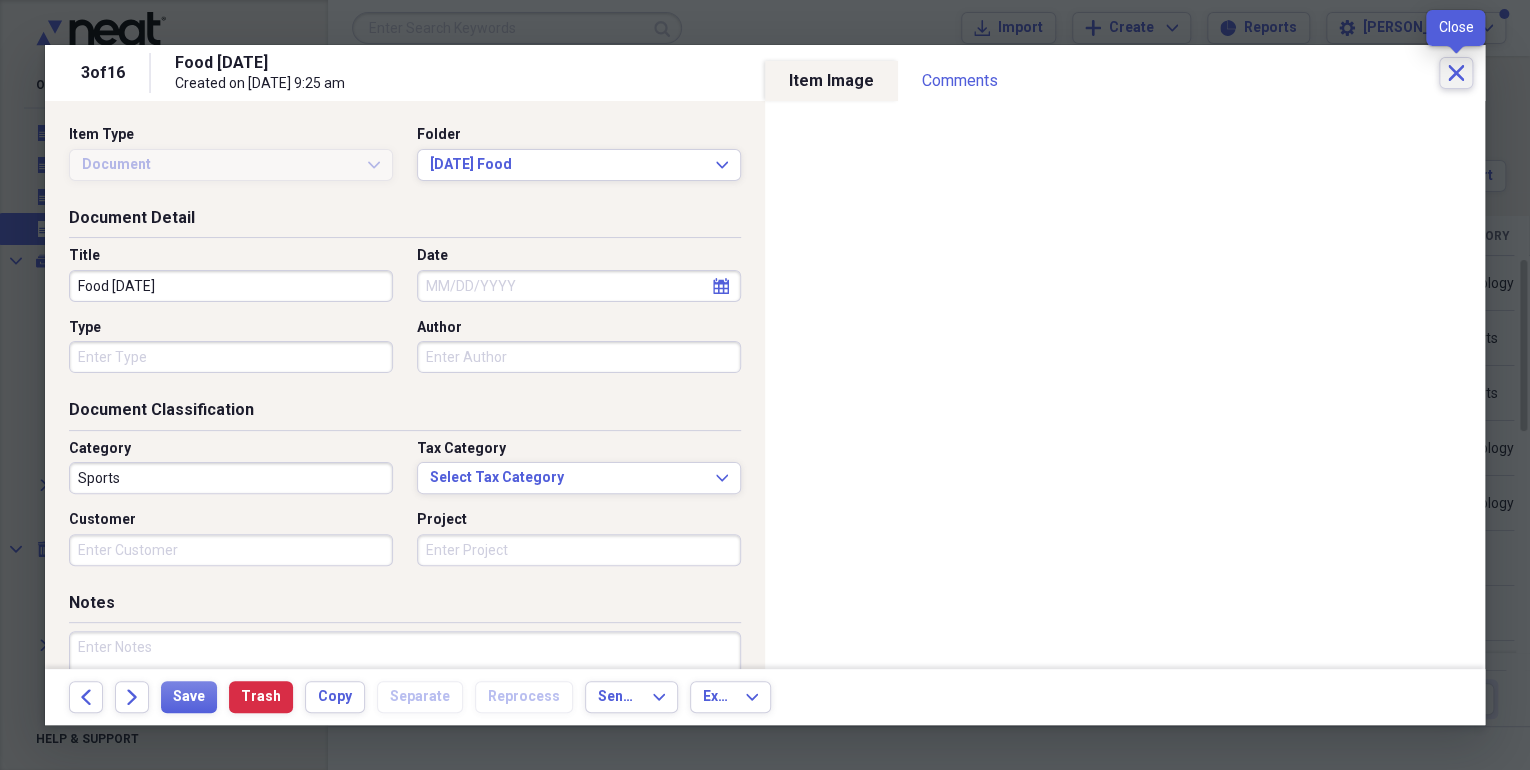 click 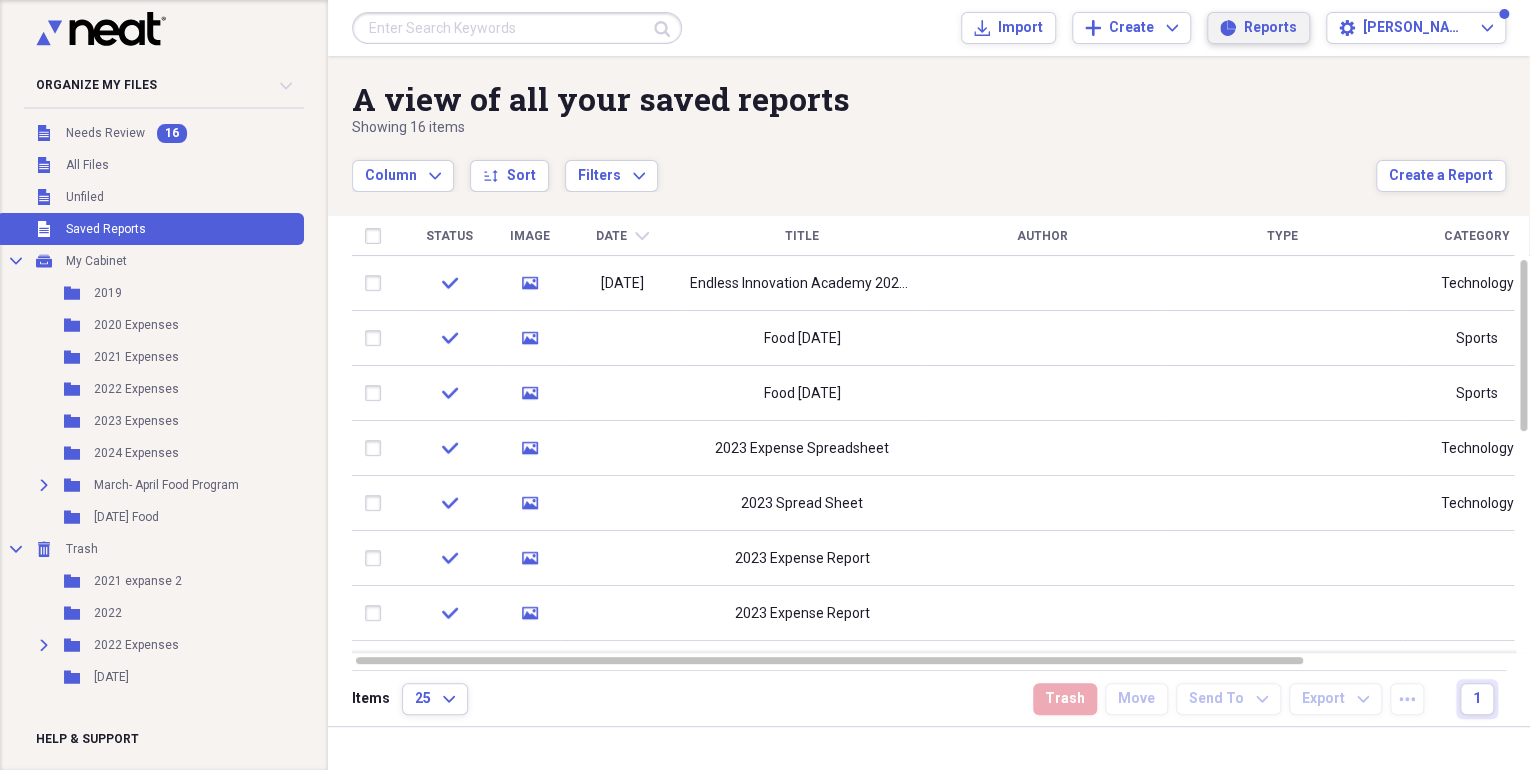 click on "Reports" at bounding box center [1270, 28] 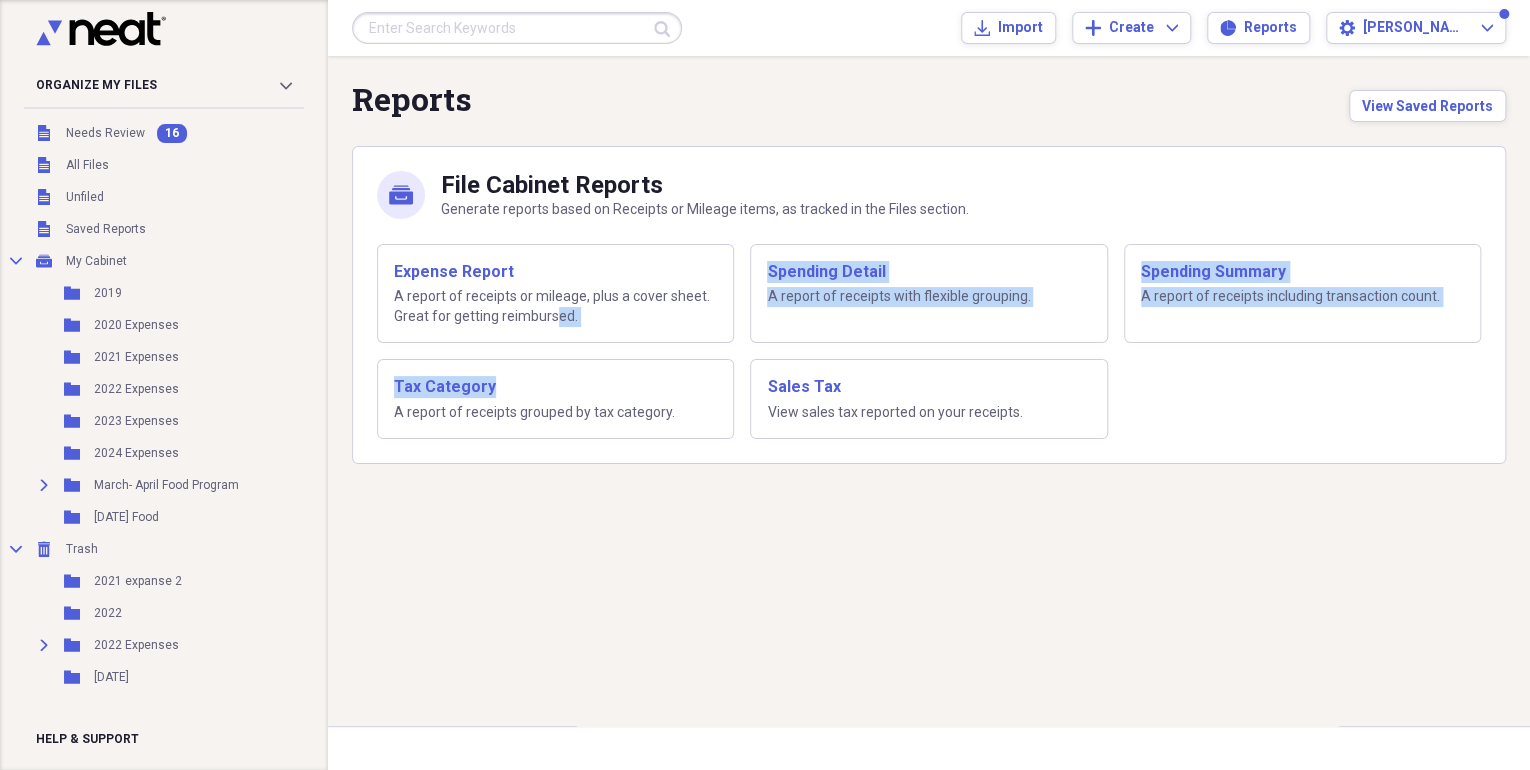 drag, startPoint x: 556, startPoint y: 319, endPoint x: 545, endPoint y: 352, distance: 34.785053 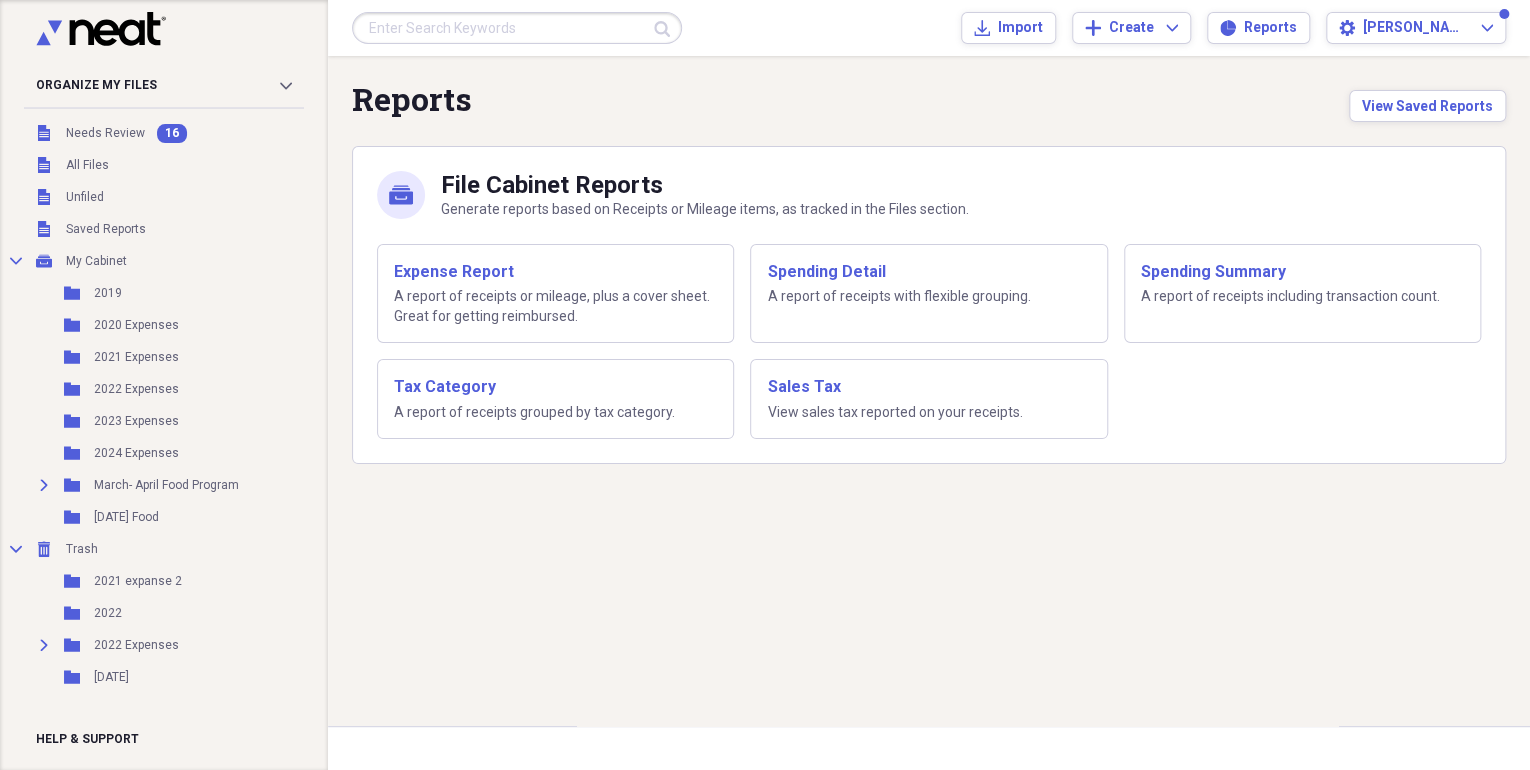 drag, startPoint x: 545, startPoint y: 352, endPoint x: 896, endPoint y: 556, distance: 405.9766 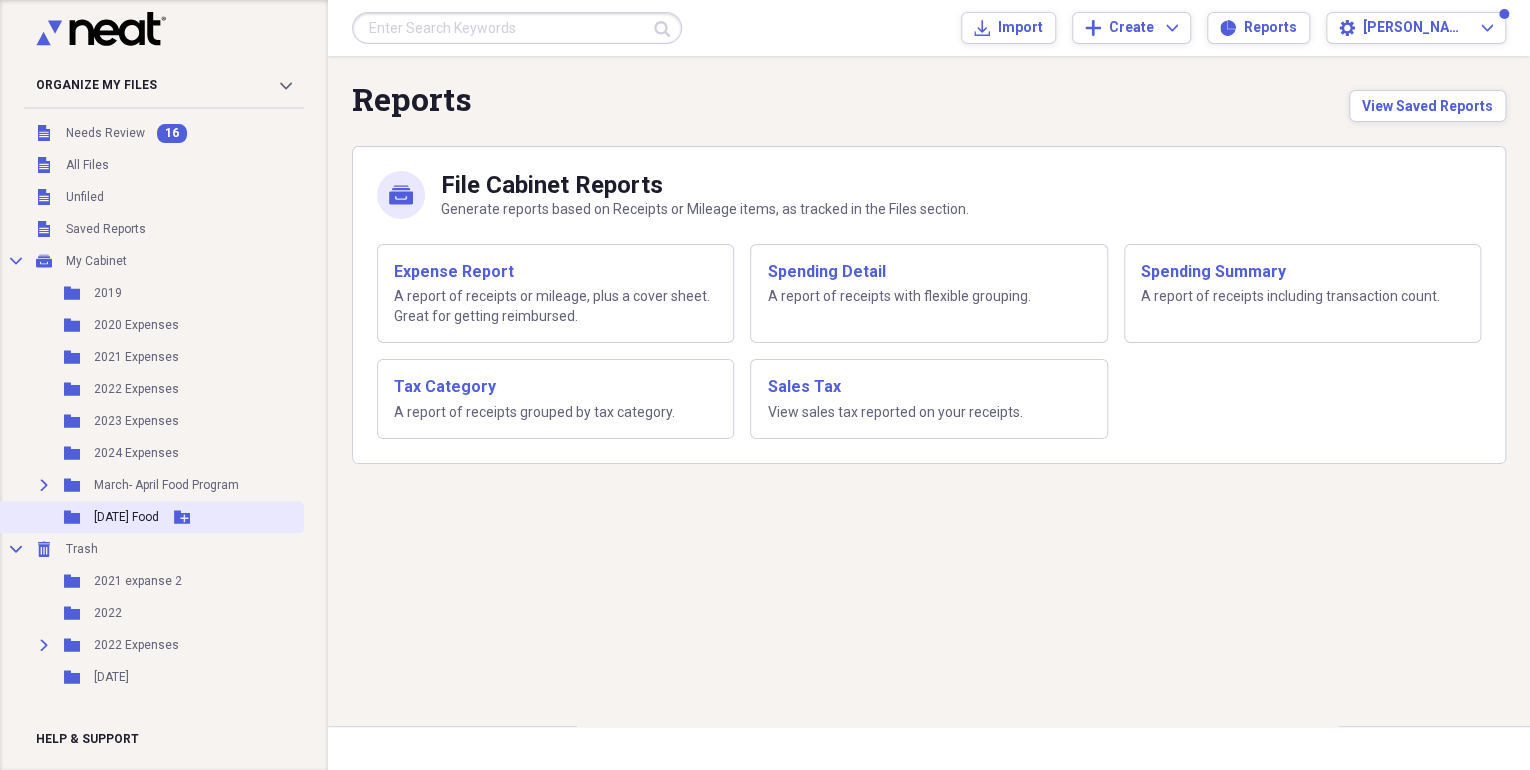click on "Folder [DATE] Food Add Folder" at bounding box center [150, 517] 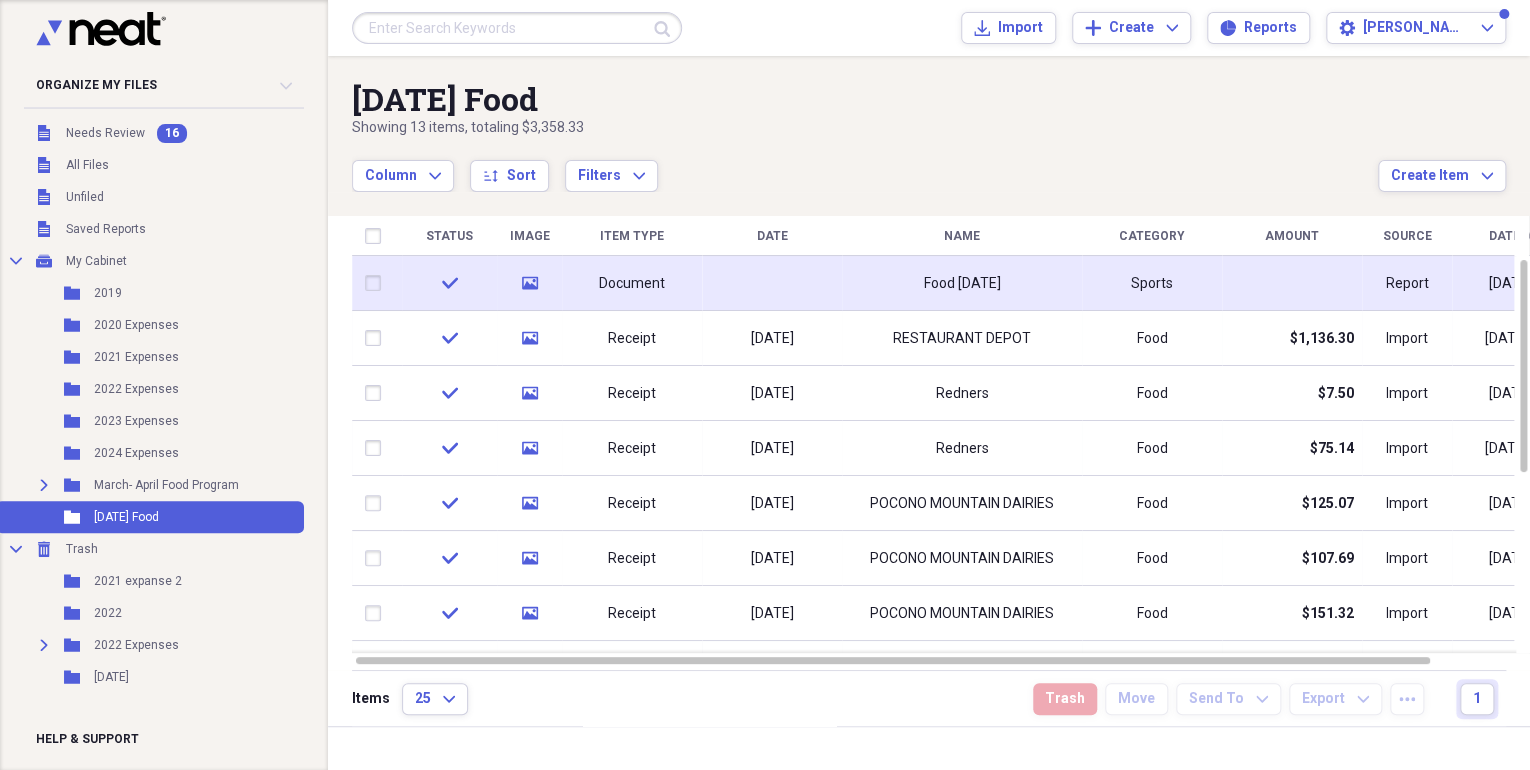 click at bounding box center (1292, 283) 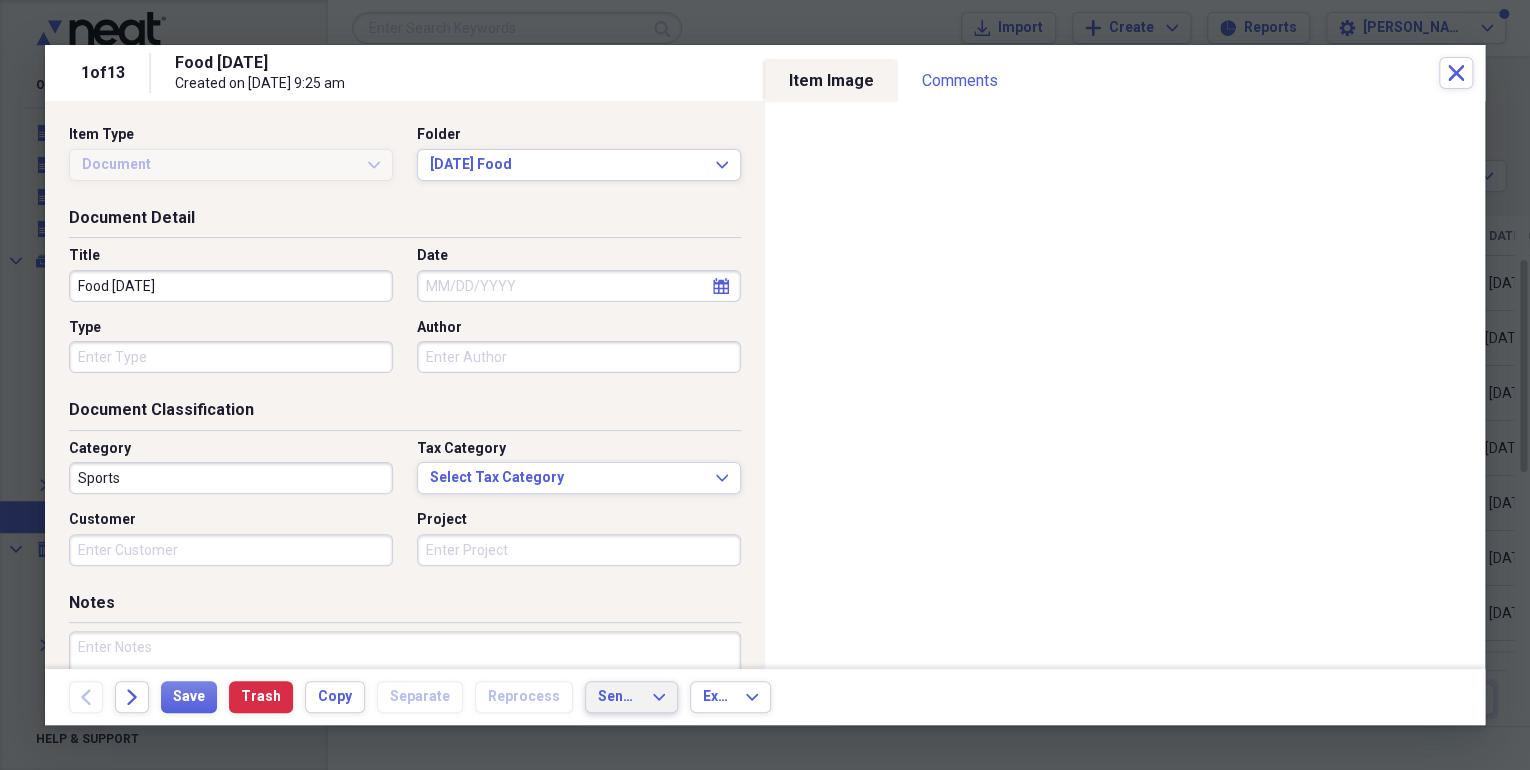 click on "Expand" 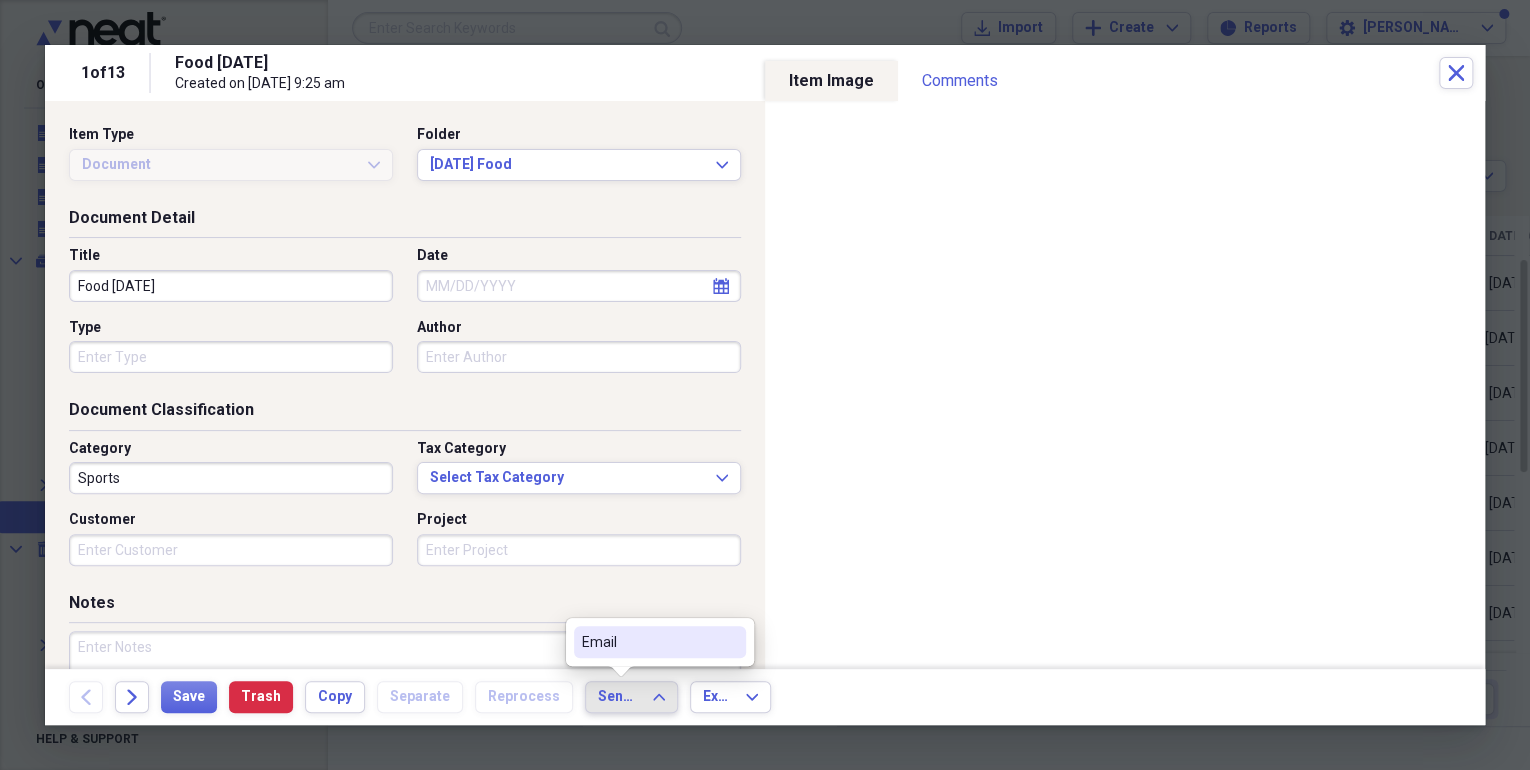 click on "Email" at bounding box center (660, 642) 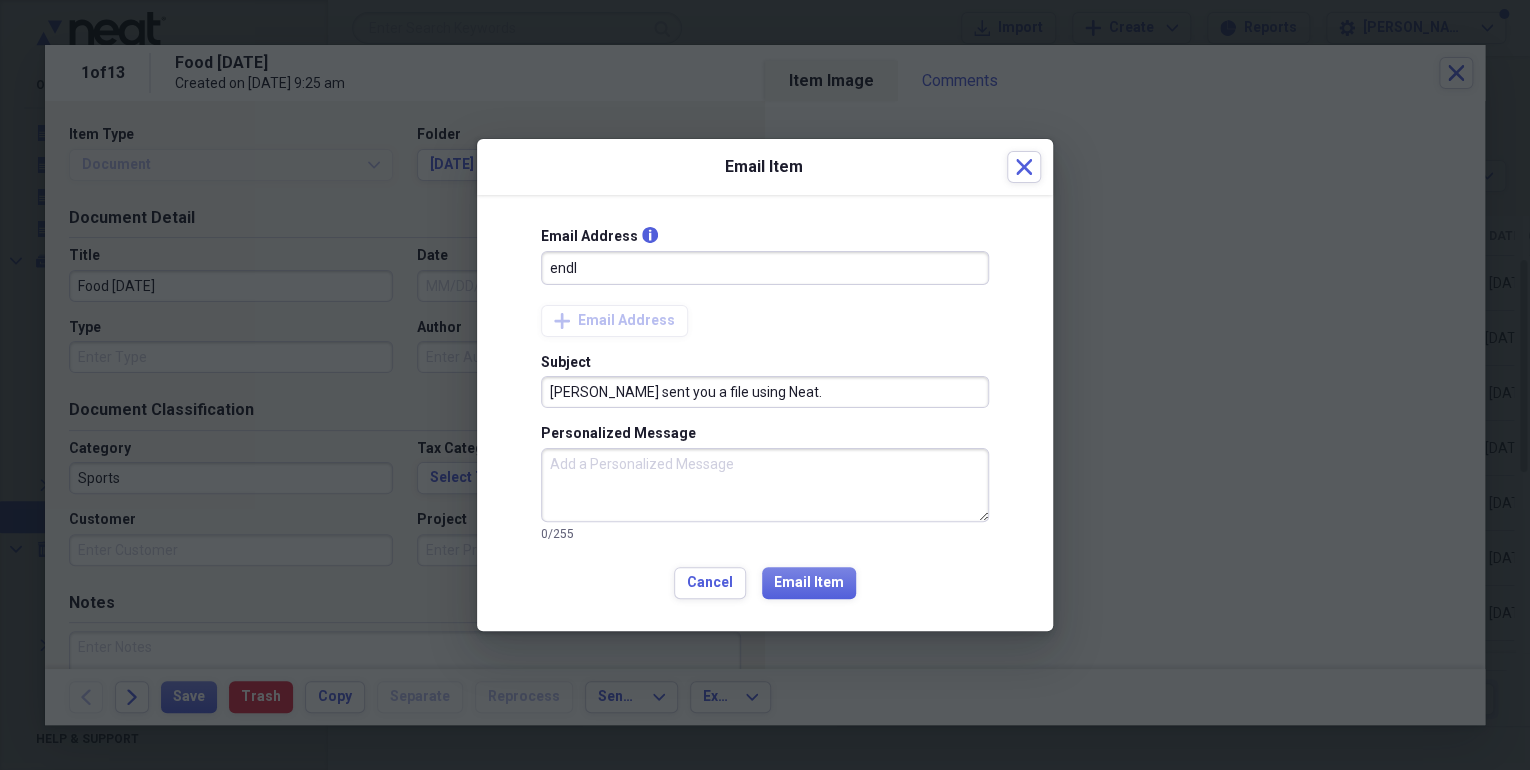 type on "[EMAIL_ADDRESS][DOMAIN_NAME]" 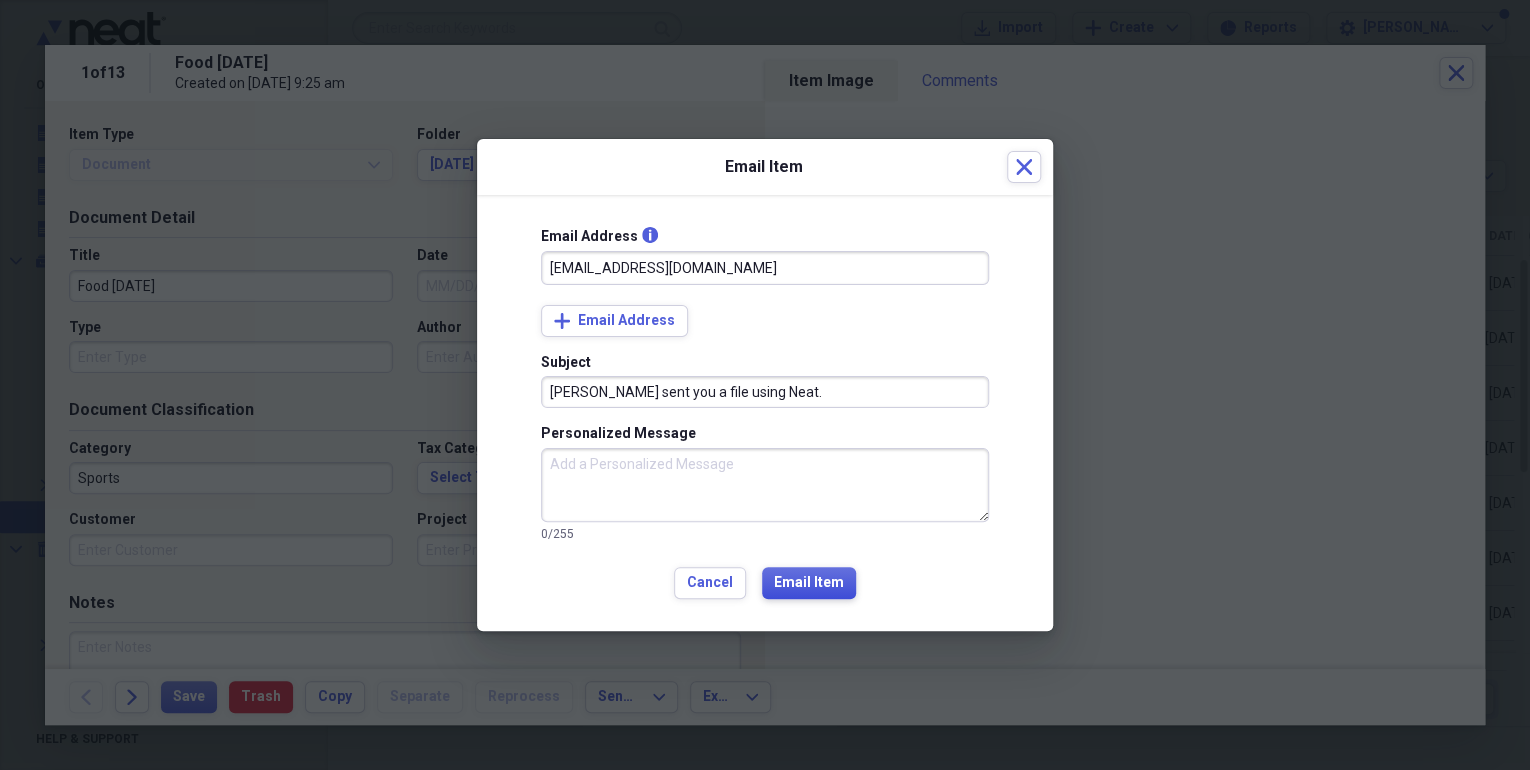 click on "Email Item" at bounding box center (809, 583) 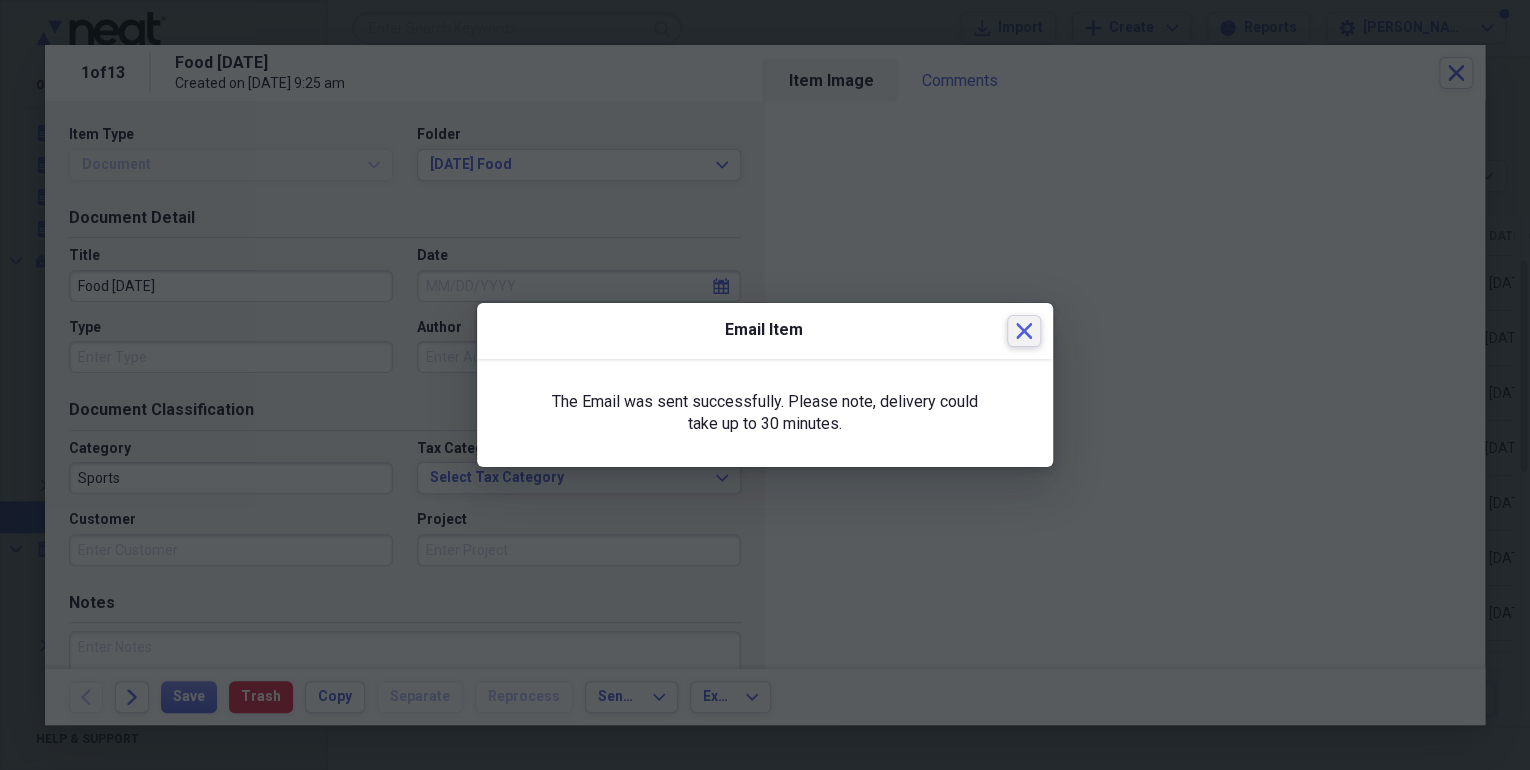 click on "Close" at bounding box center (1024, 331) 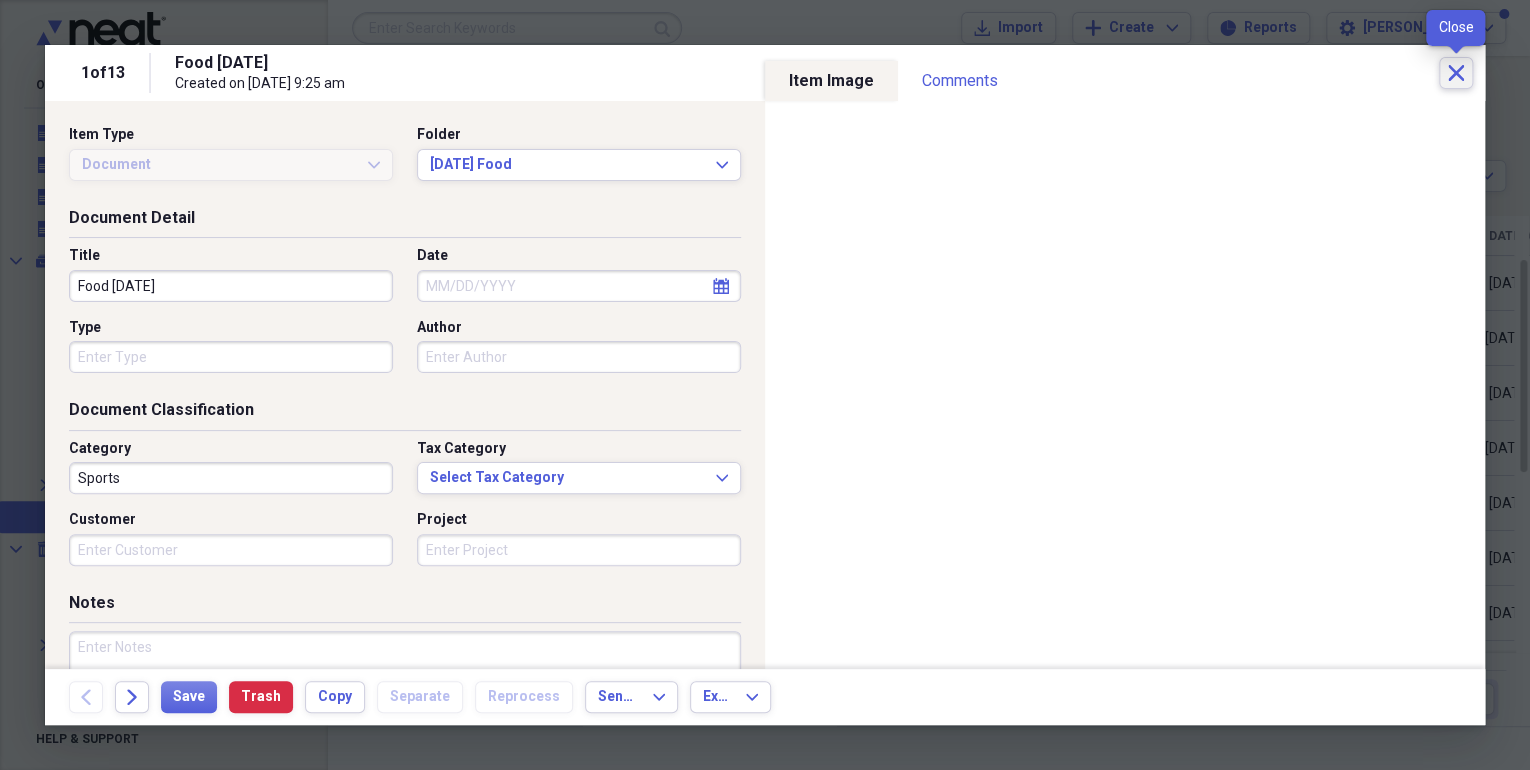 click 